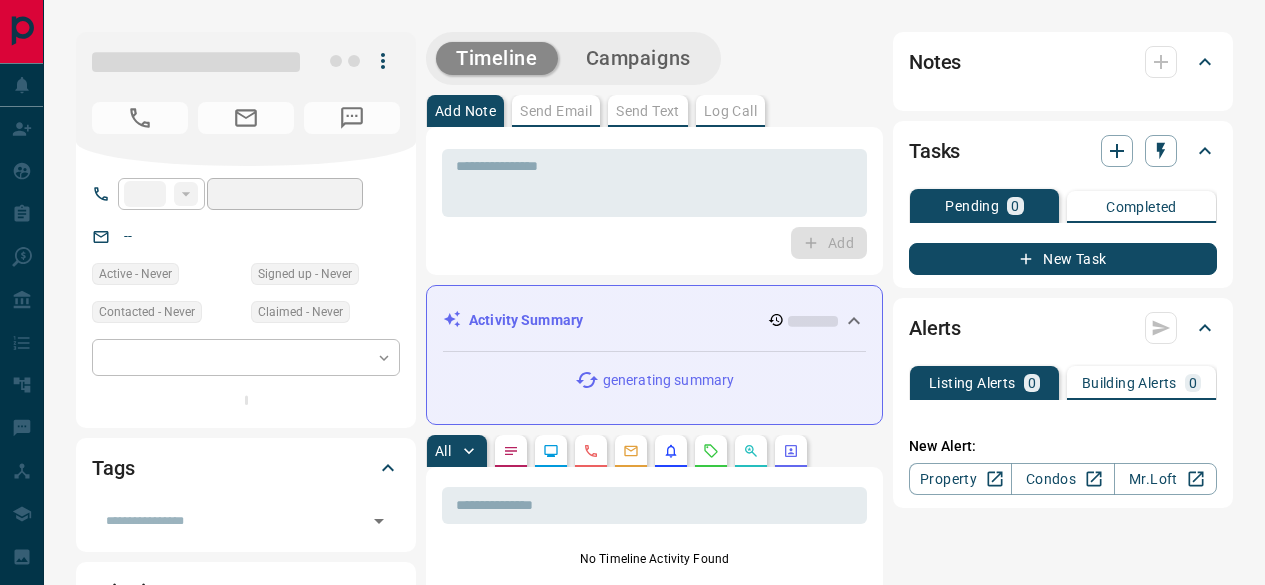 scroll, scrollTop: 0, scrollLeft: 0, axis: both 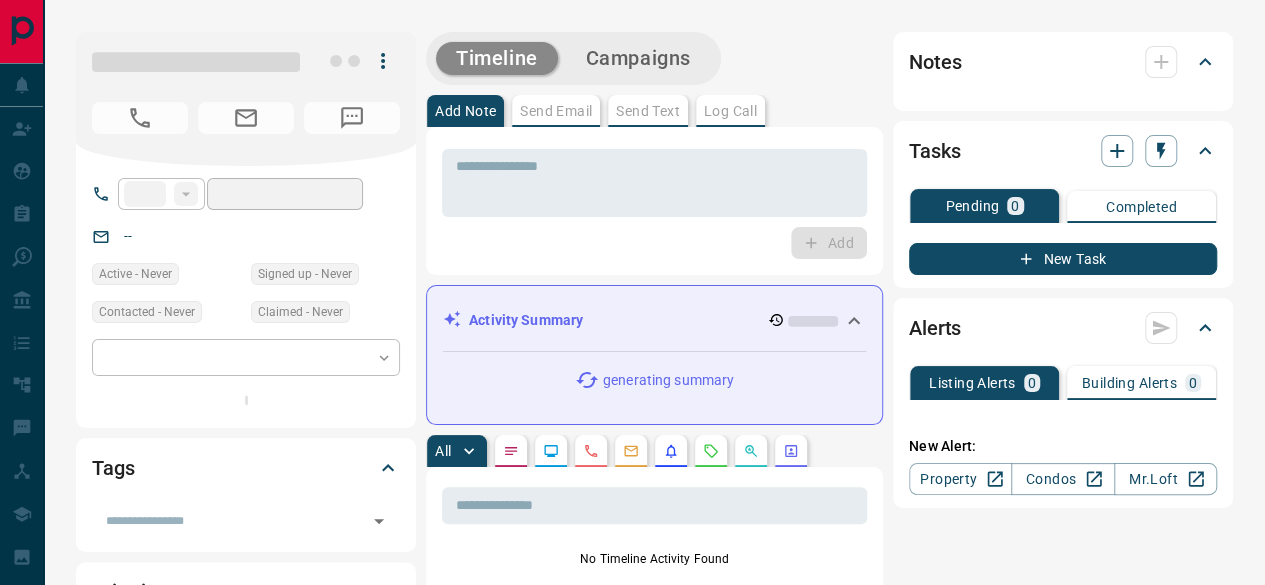 type on "**" 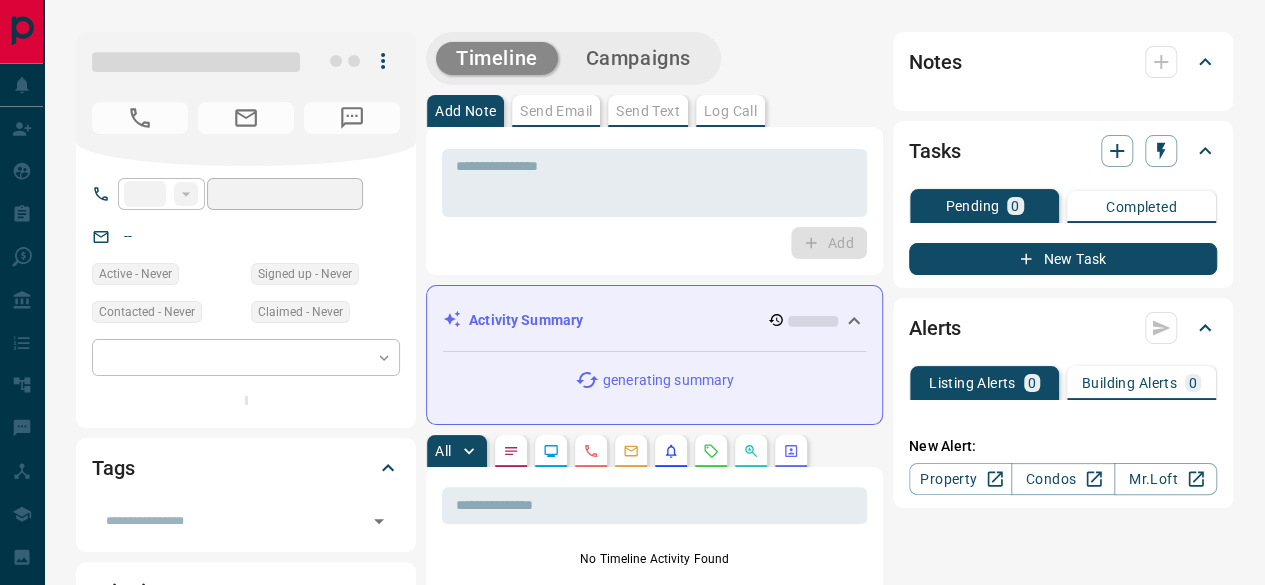 type on "**********" 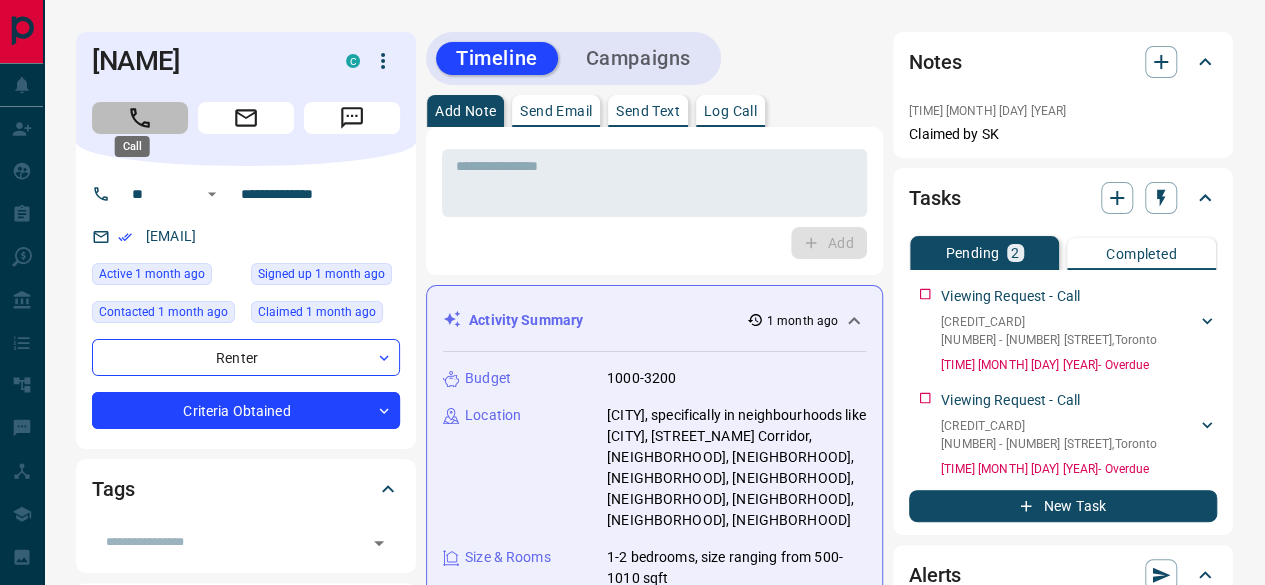 click 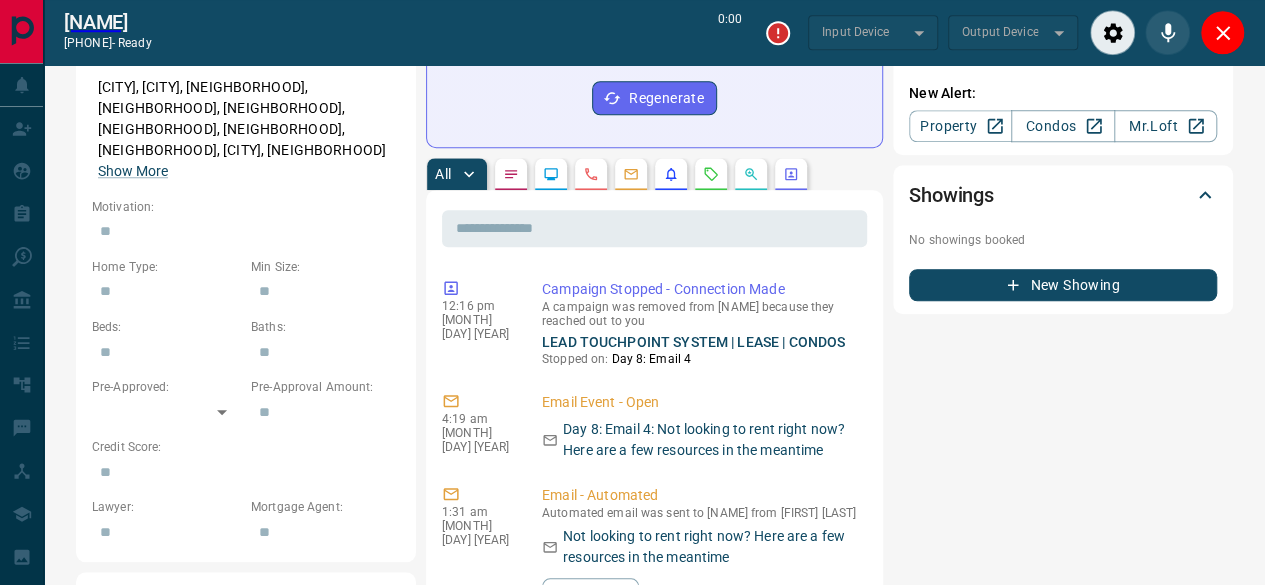 type on "*******" 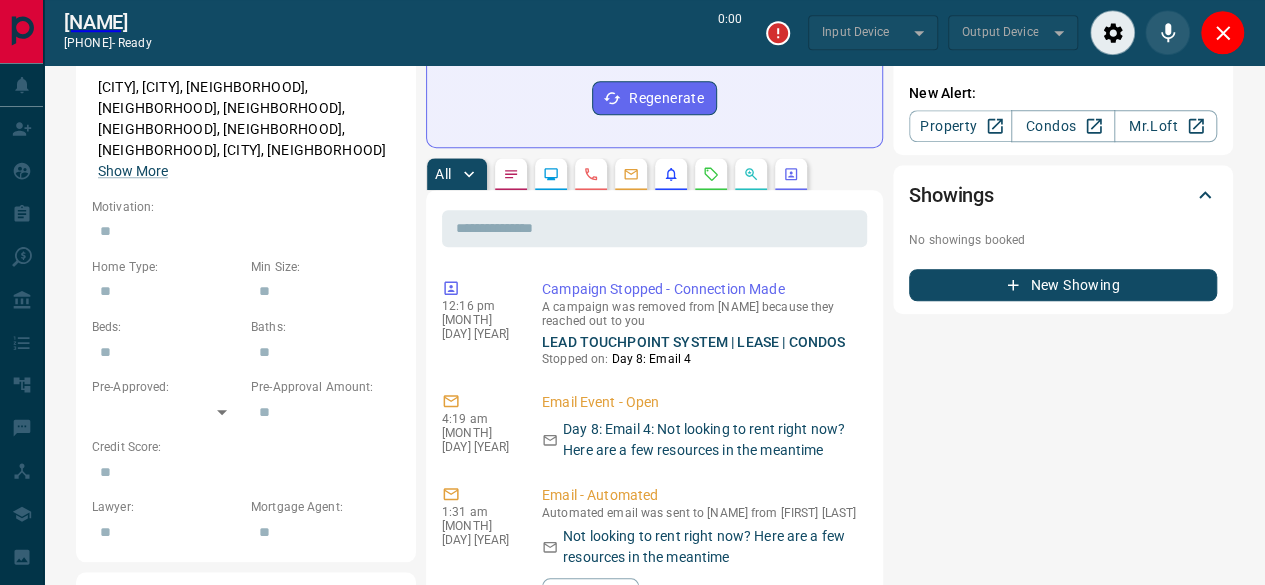 scroll, scrollTop: 800, scrollLeft: 0, axis: vertical 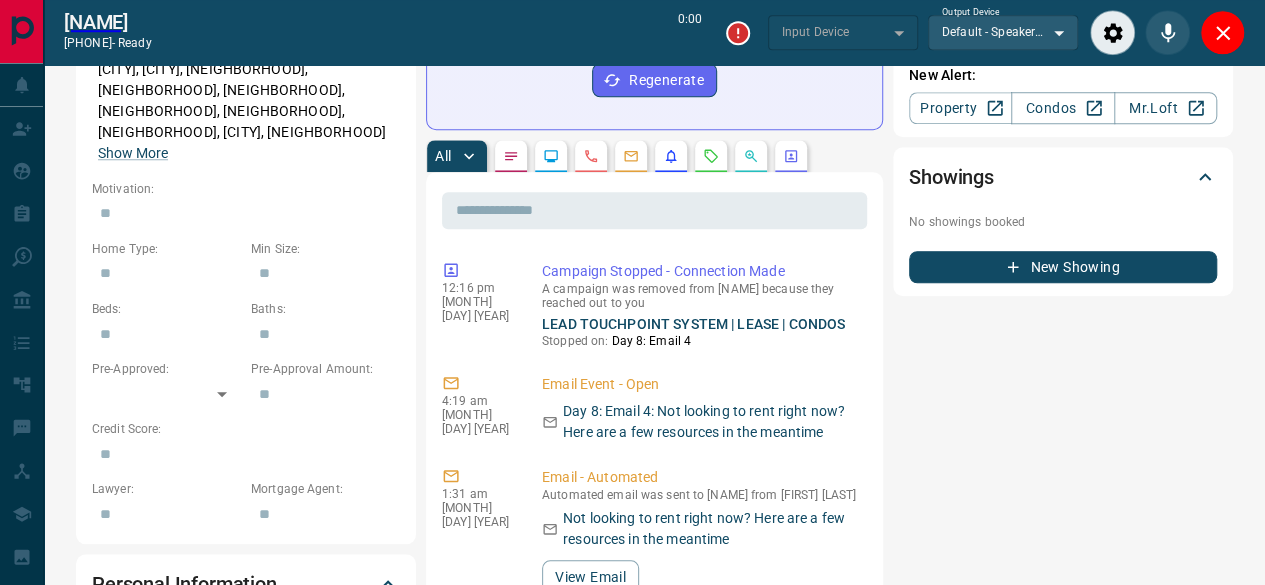 type on "*******" 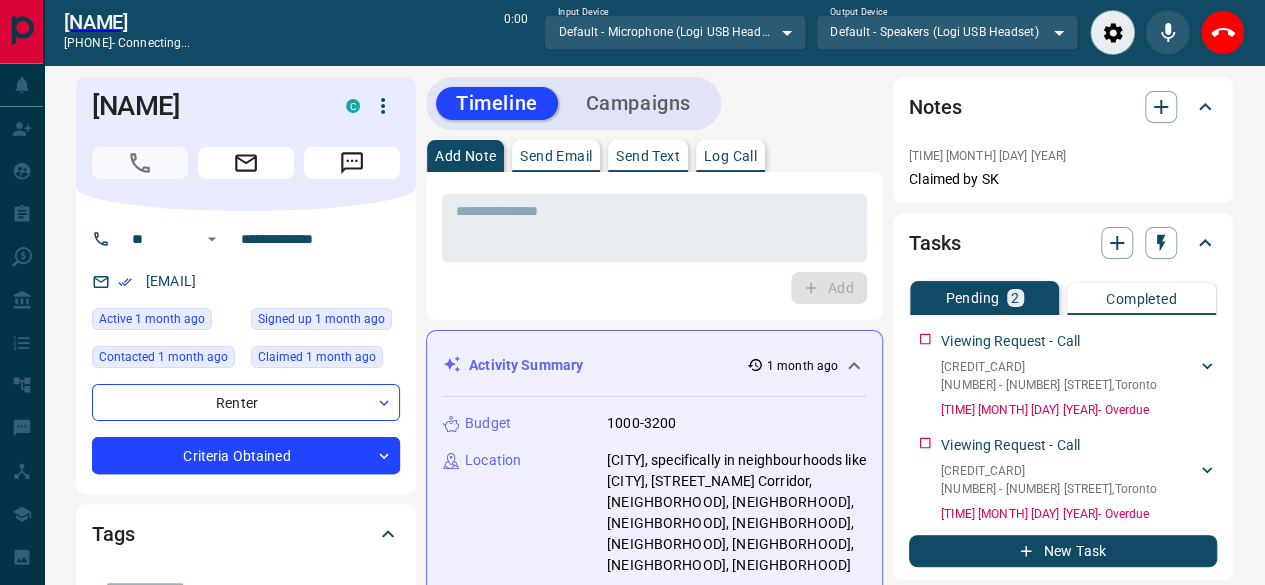 scroll, scrollTop: 0, scrollLeft: 0, axis: both 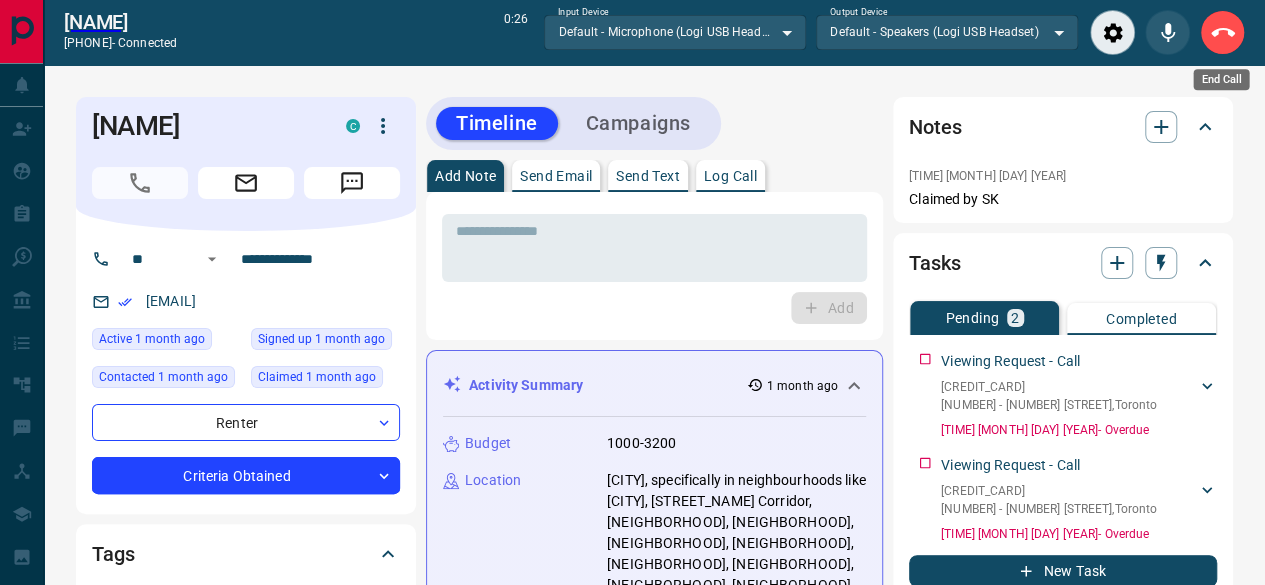 drag, startPoint x: 1230, startPoint y: 39, endPoint x: 578, endPoint y: 62, distance: 652.4056 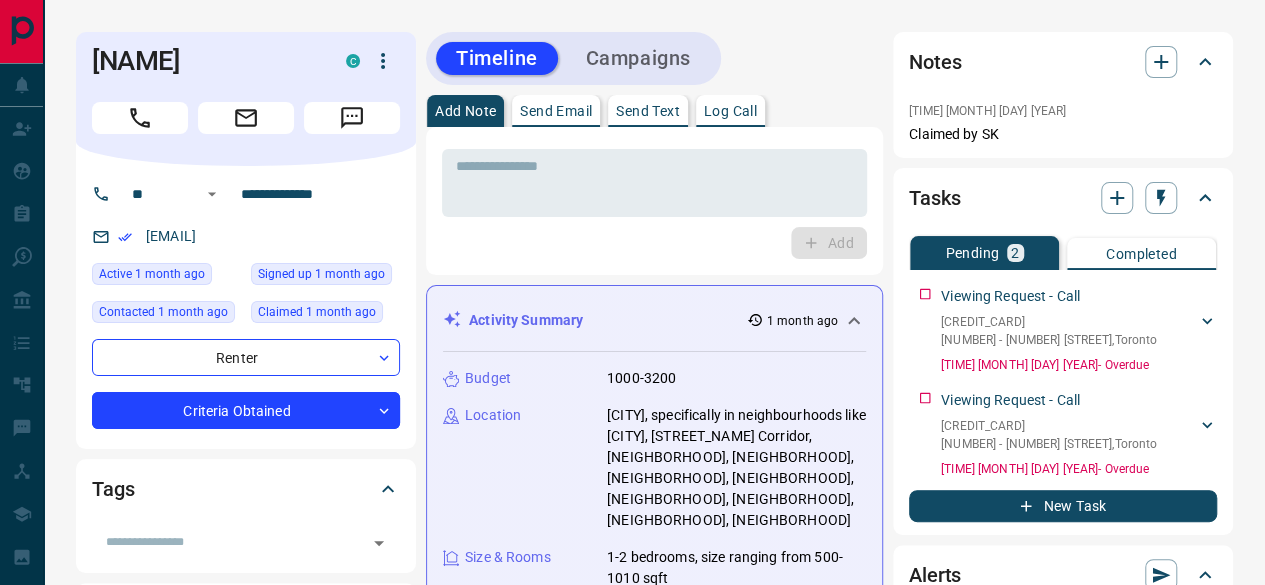 drag, startPoint x: 270, startPoint y: 53, endPoint x: 58, endPoint y: 44, distance: 212.19095 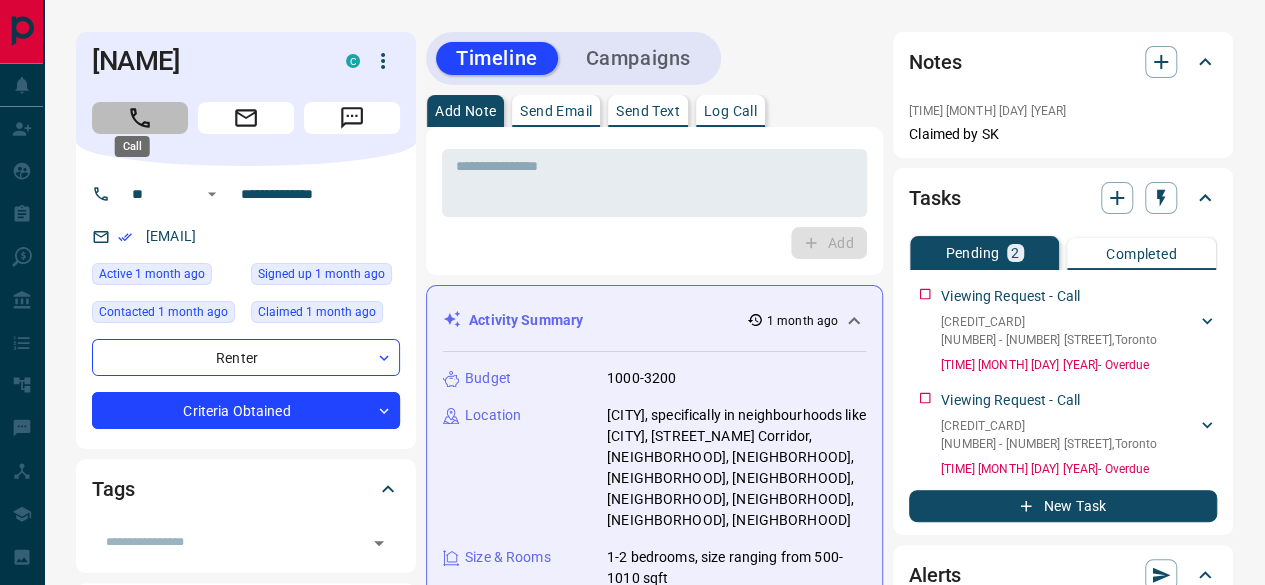 click 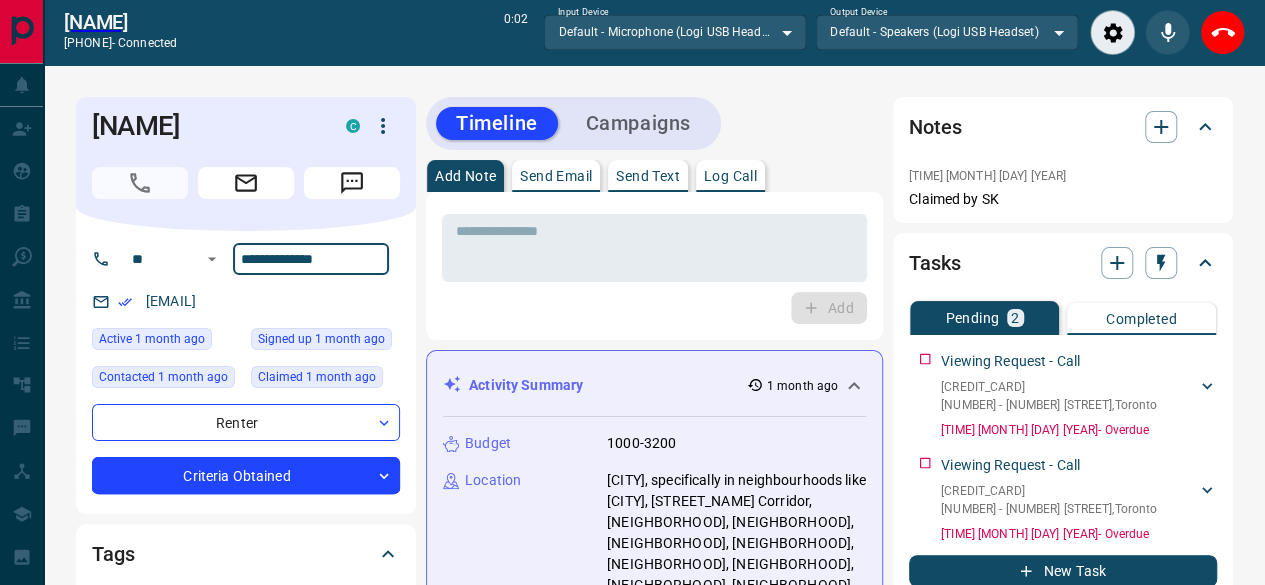 drag, startPoint x: 342, startPoint y: 245, endPoint x: 608, endPoint y: 361, distance: 290.19305 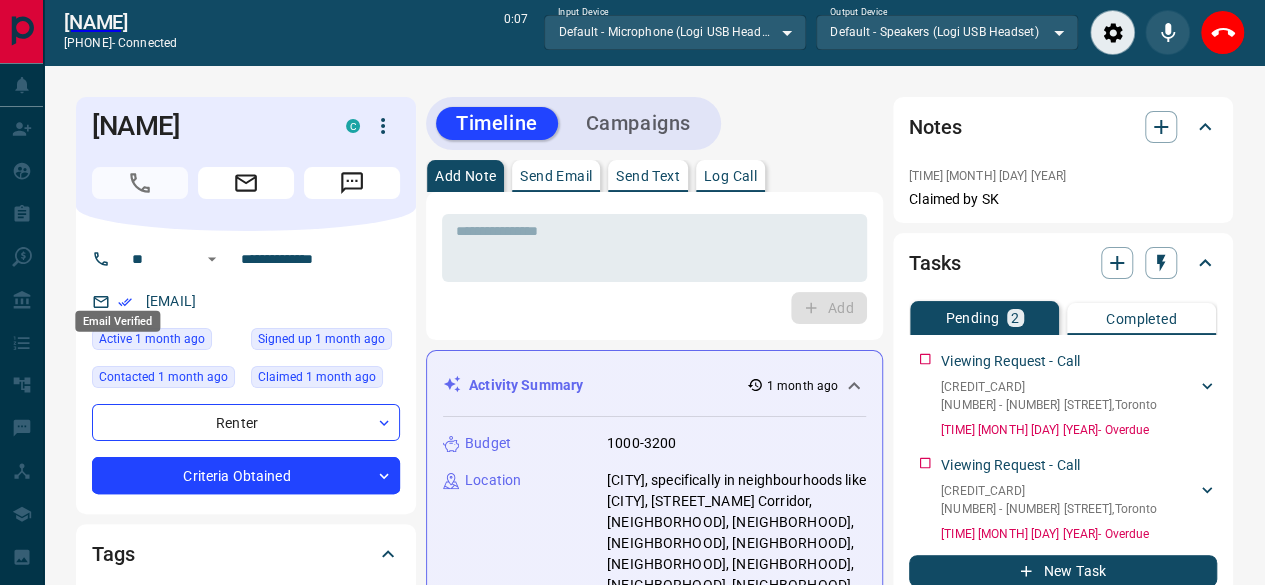 drag, startPoint x: 338, startPoint y: 287, endPoint x: 182, endPoint y: 297, distance: 156.32019 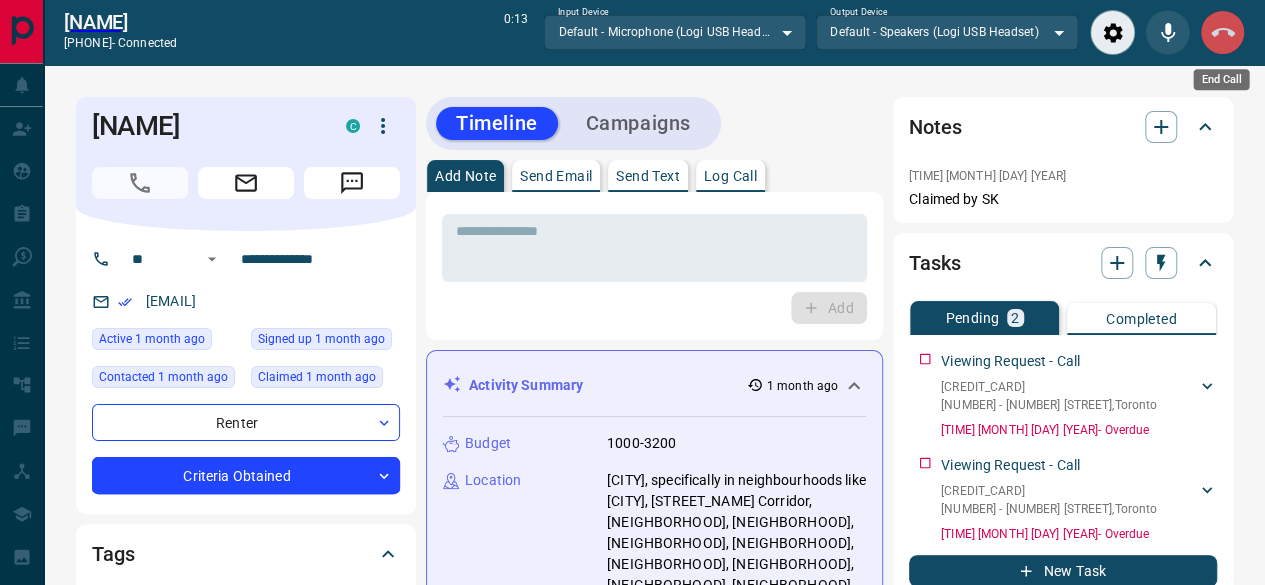 click 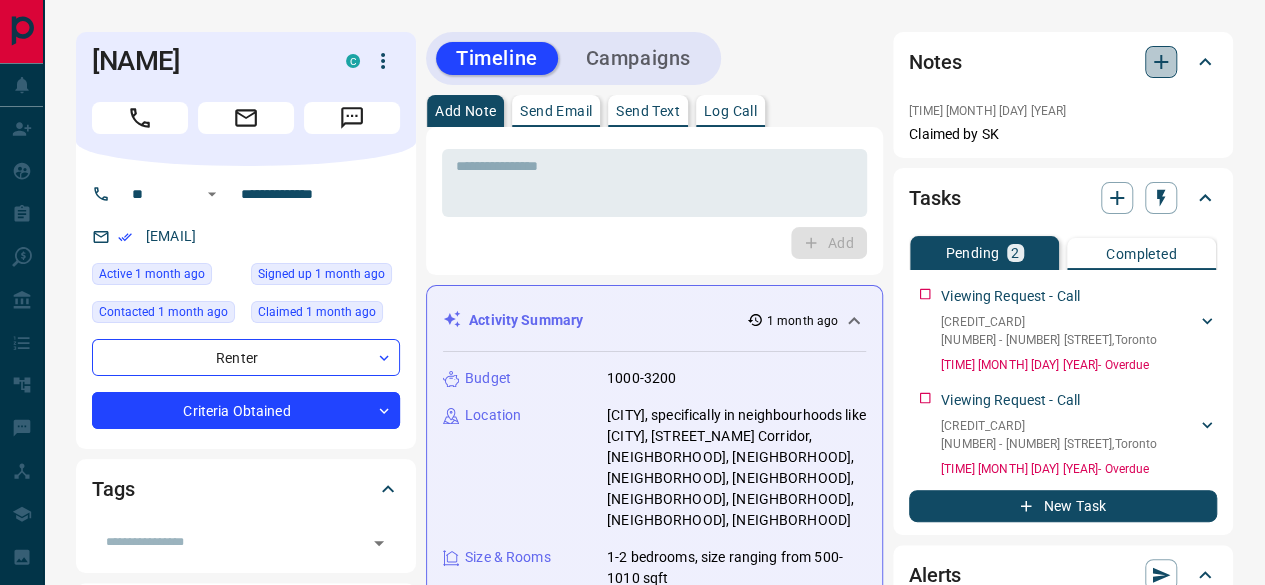 drag, startPoint x: 1176, startPoint y: 48, endPoint x: 1164, endPoint y: 48, distance: 12 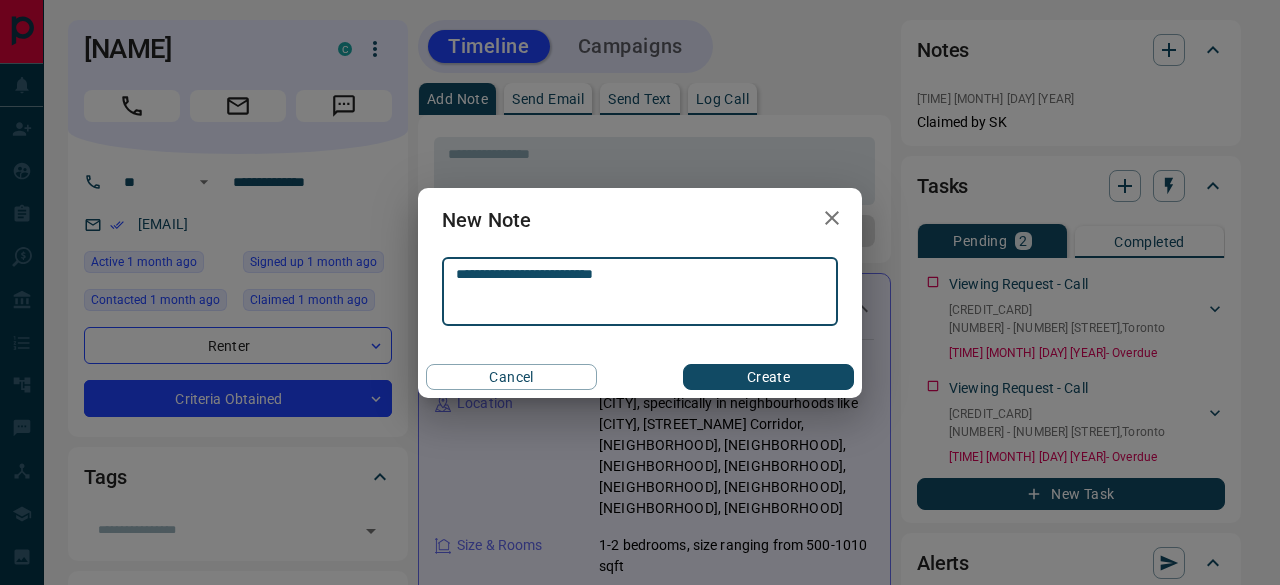 type on "**********" 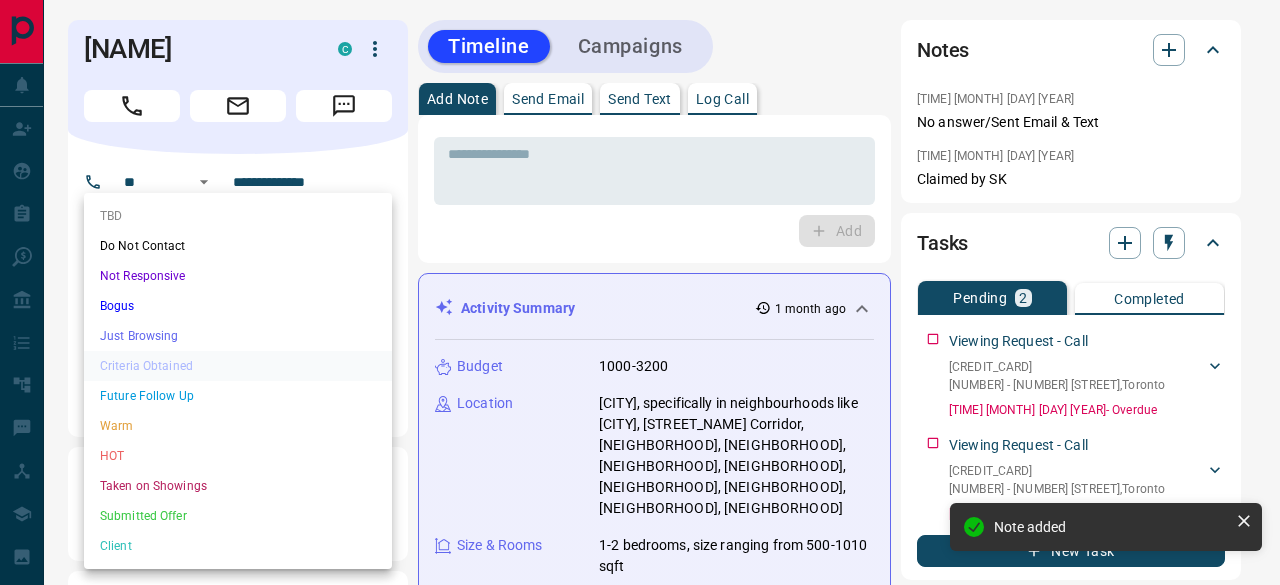 click on "**********" at bounding box center [640, 1309] 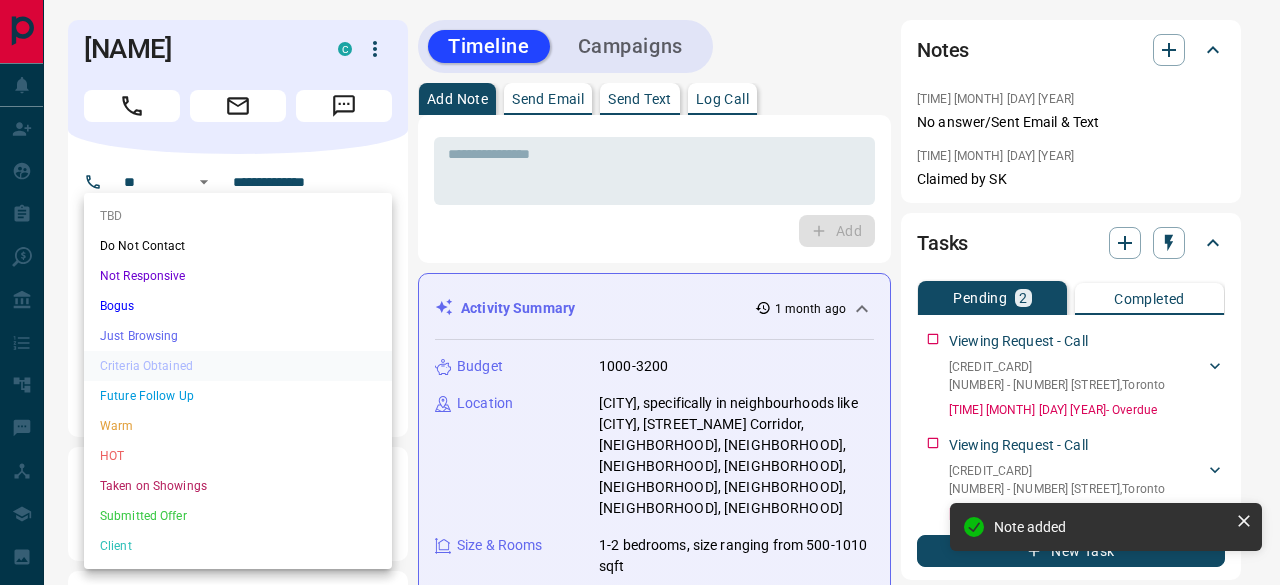 click at bounding box center [640, 292] 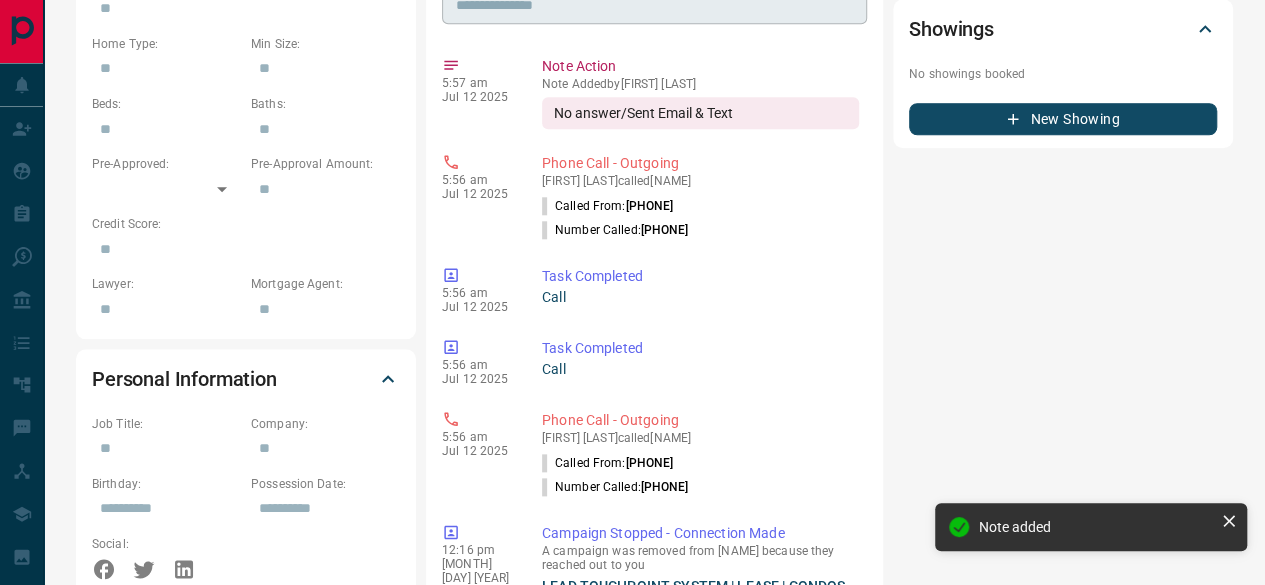 scroll, scrollTop: 1000, scrollLeft: 0, axis: vertical 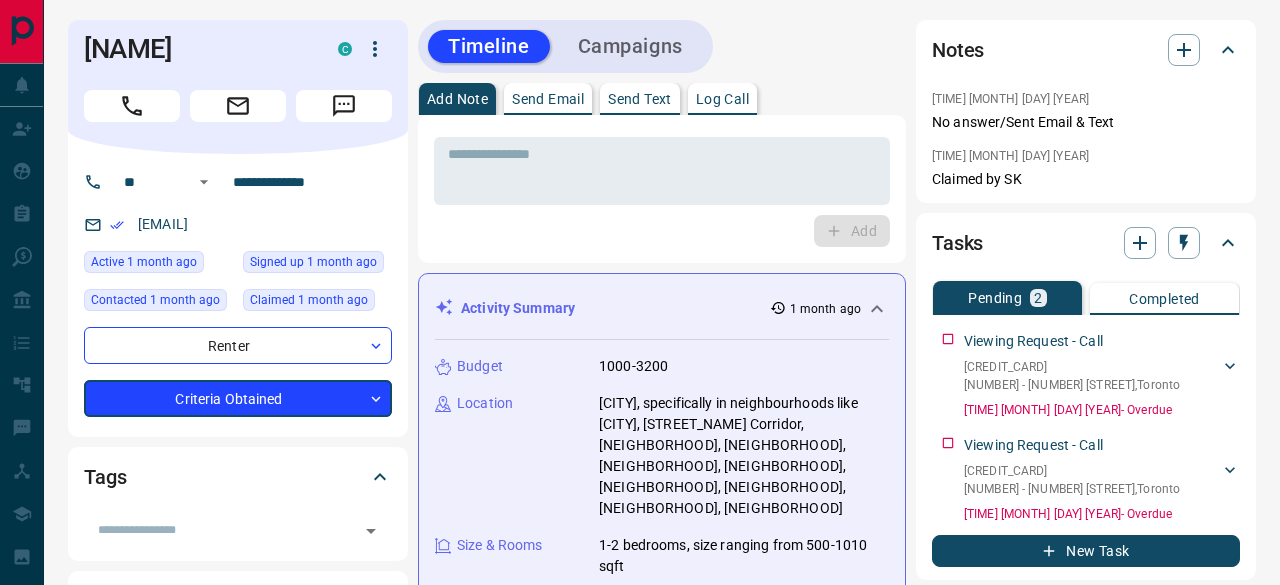 click on "**********" at bounding box center (640, 1298) 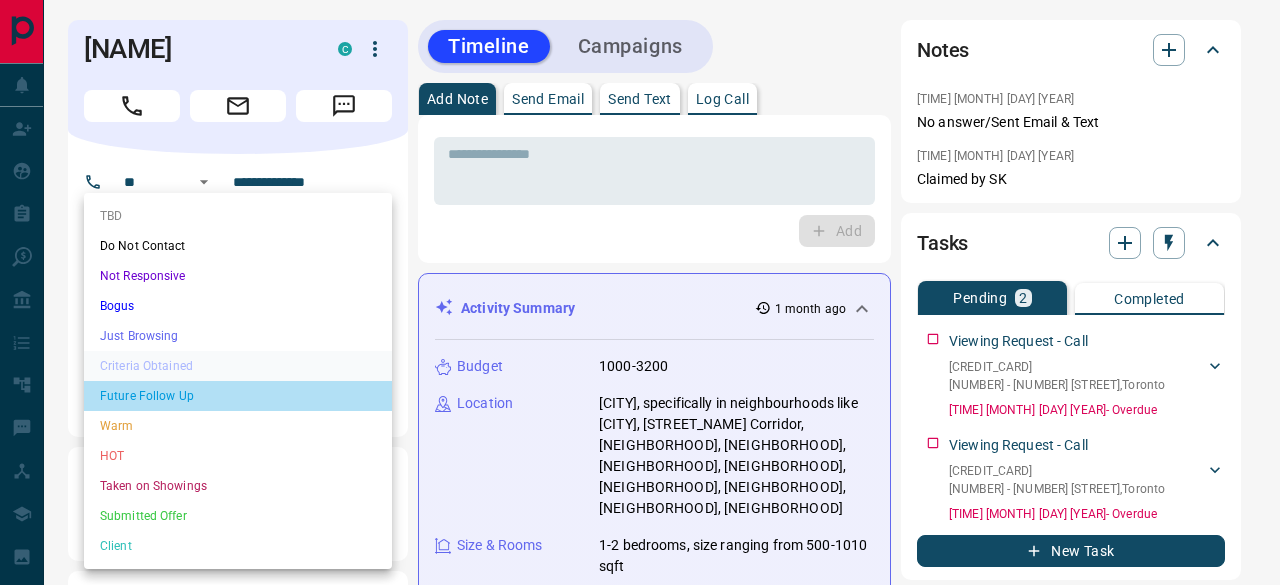 click on "Future Follow Up" at bounding box center [238, 396] 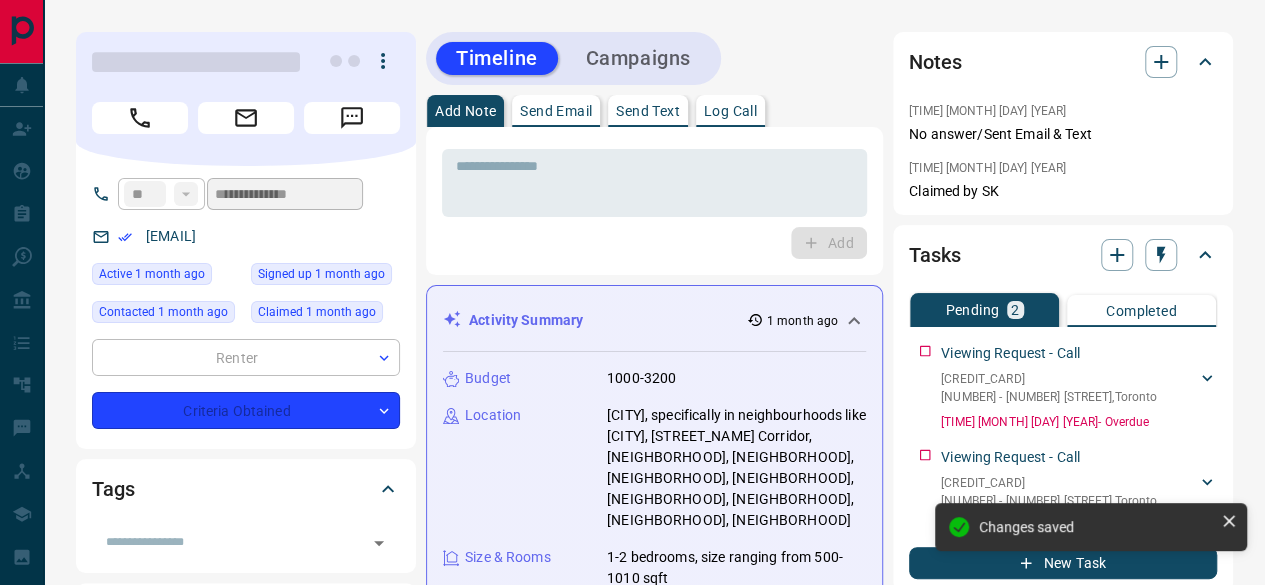 click on "Send Email" at bounding box center [556, 111] 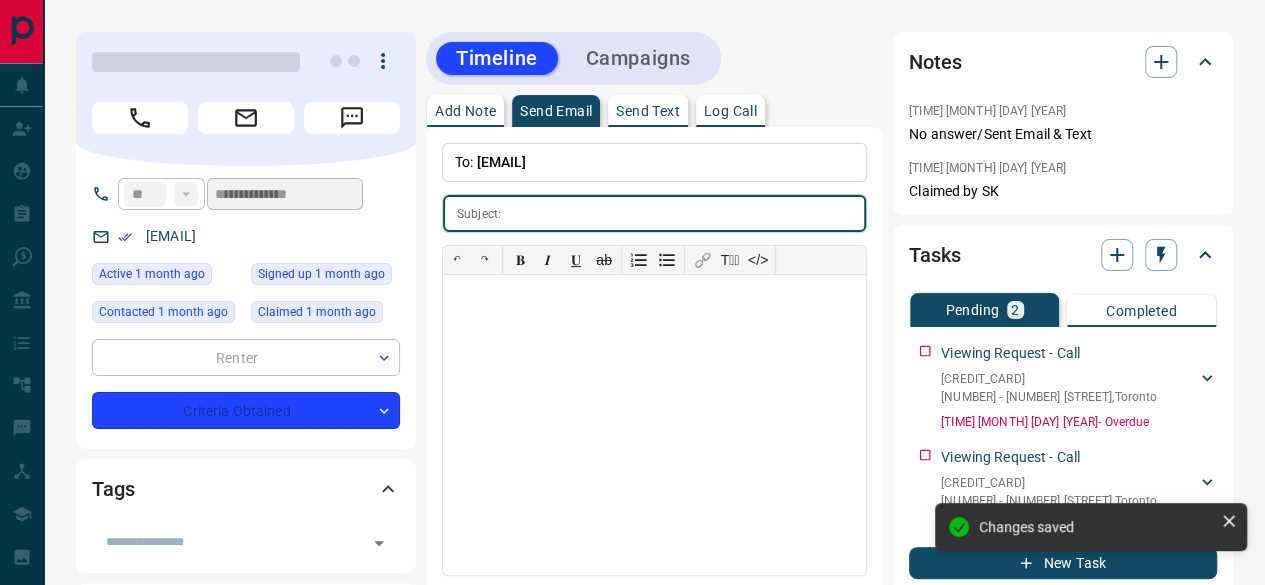 type on "*" 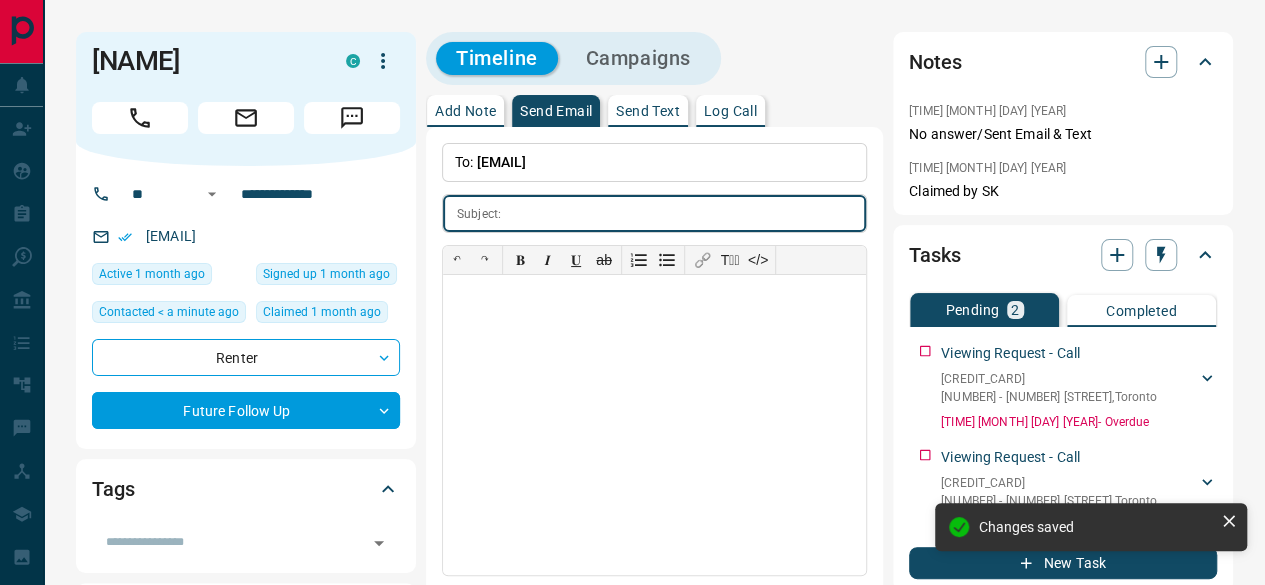 click at bounding box center (687, 213) 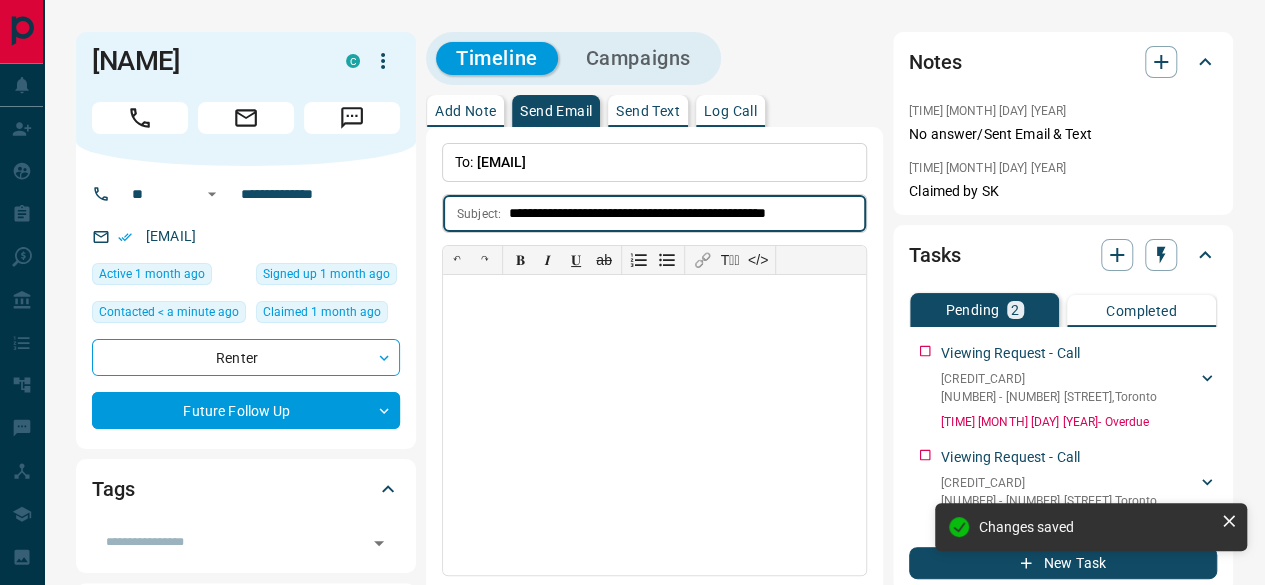 type on "**********" 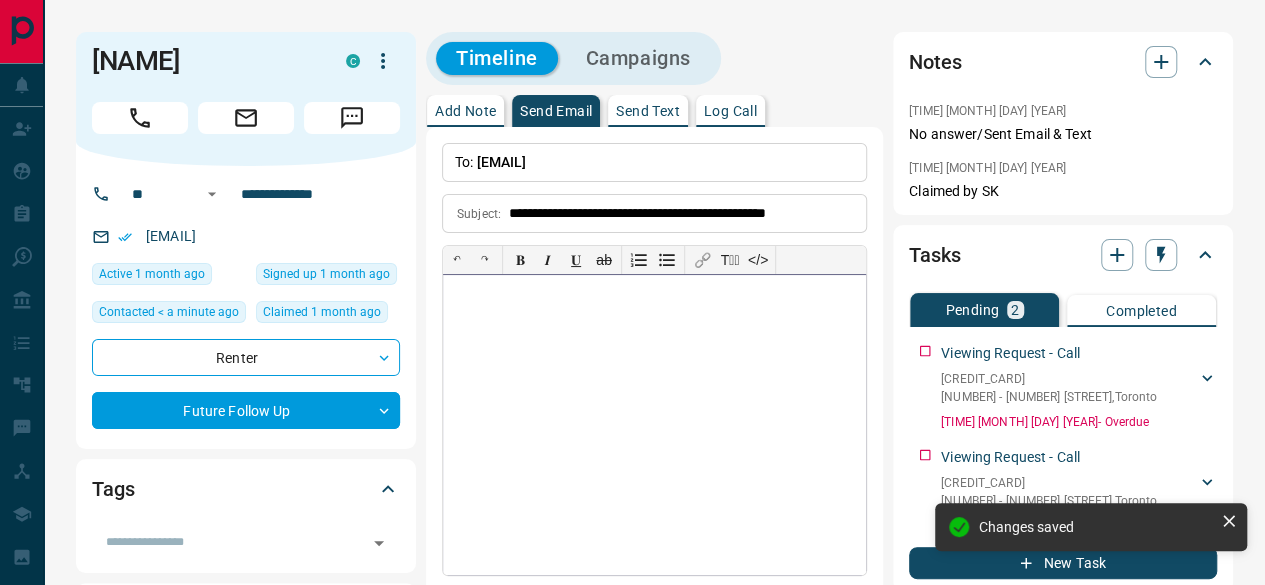 drag, startPoint x: 577, startPoint y: 329, endPoint x: 665, endPoint y: 424, distance: 129.49518 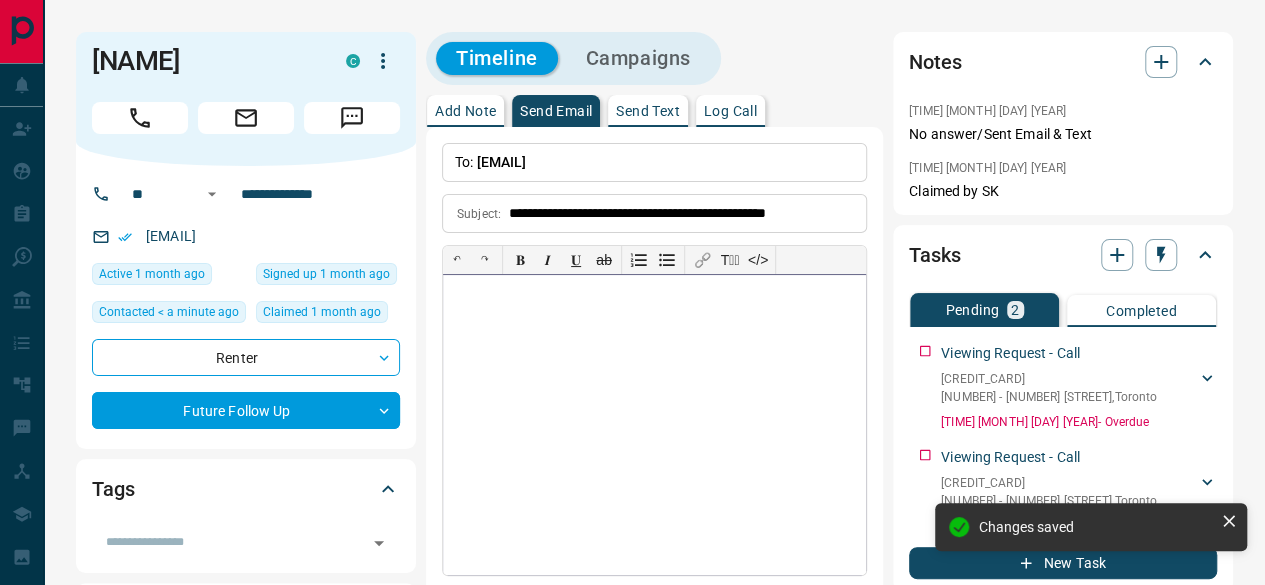 click at bounding box center [654, 425] 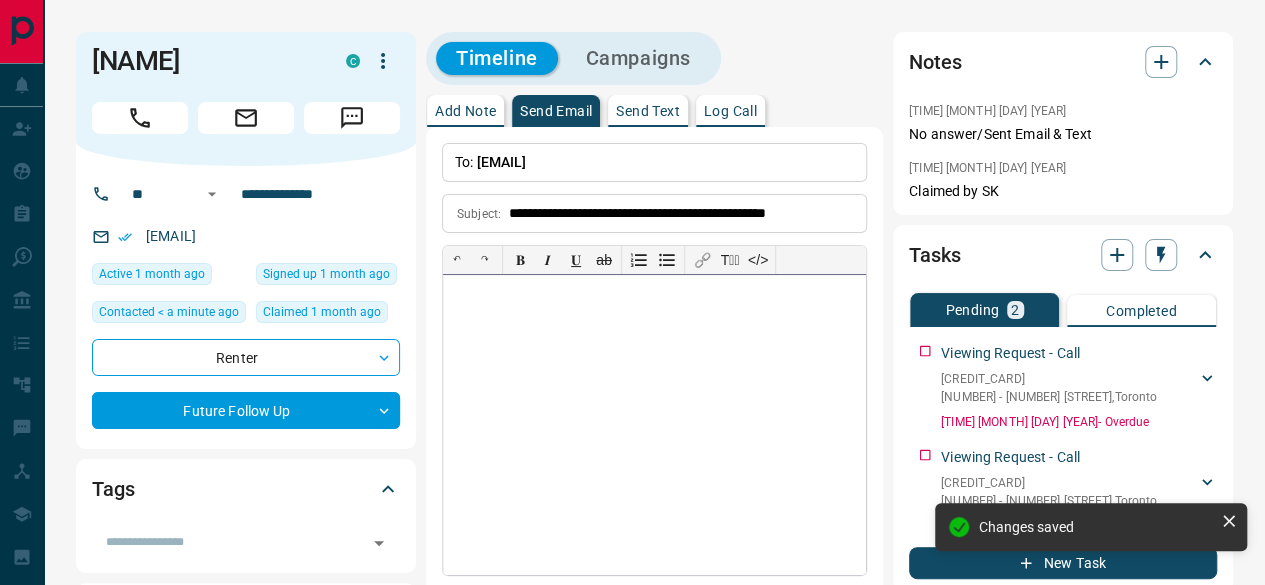 click at bounding box center (654, 425) 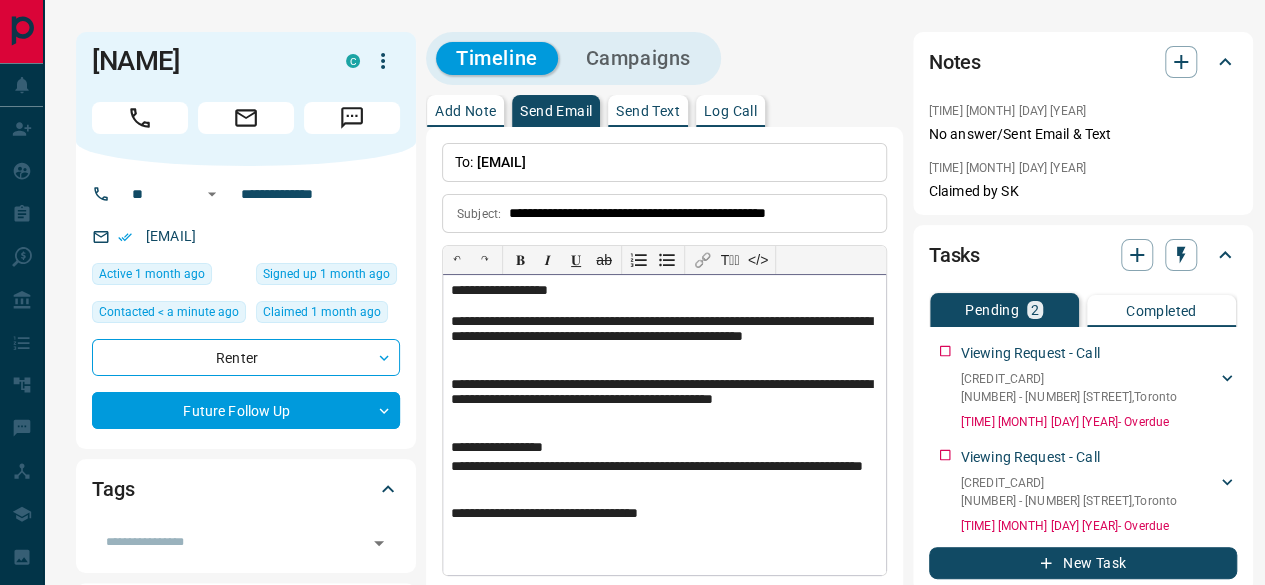 click on "**********" at bounding box center [664, 291] 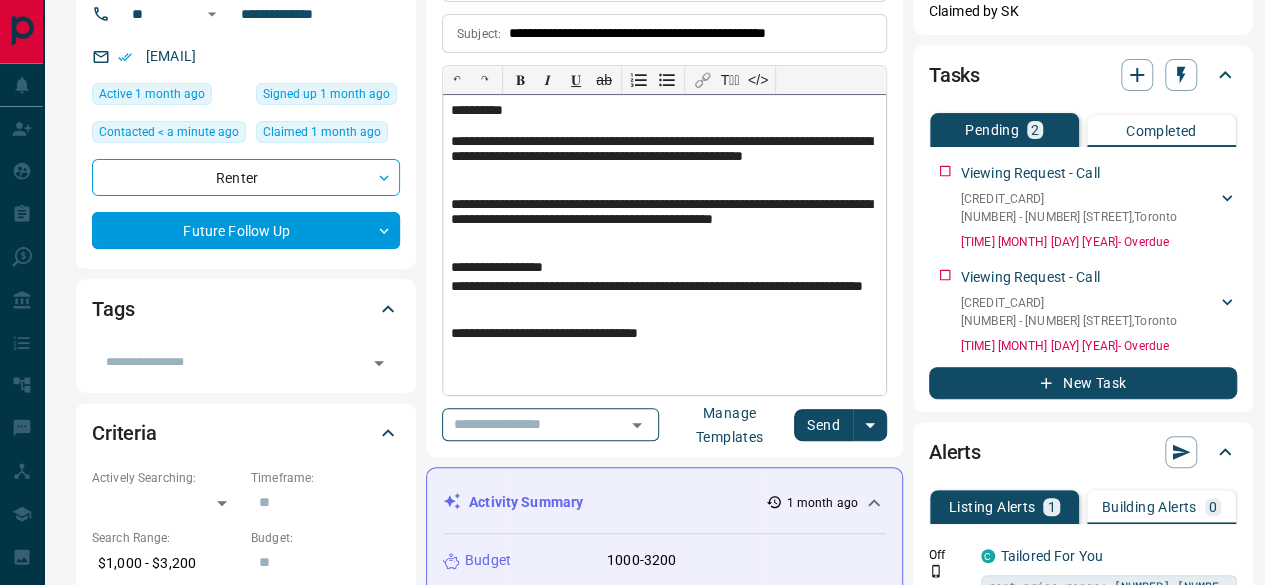 scroll, scrollTop: 200, scrollLeft: 0, axis: vertical 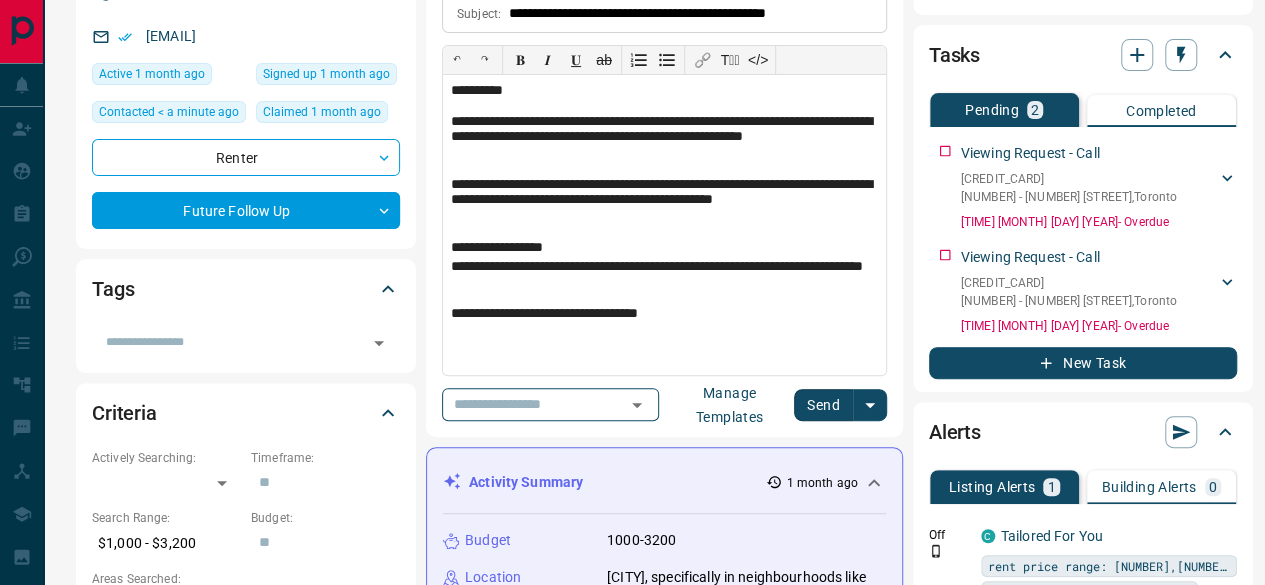 click on "Send" at bounding box center [823, 405] 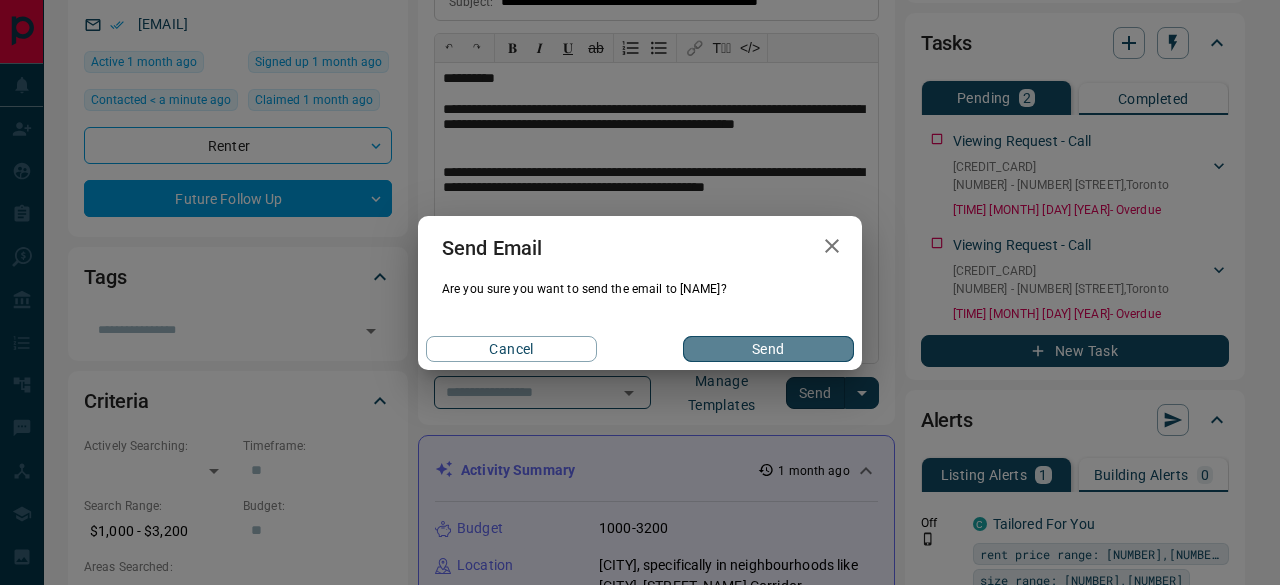 drag, startPoint x: 708, startPoint y: 335, endPoint x: 558, endPoint y: 275, distance: 161.55495 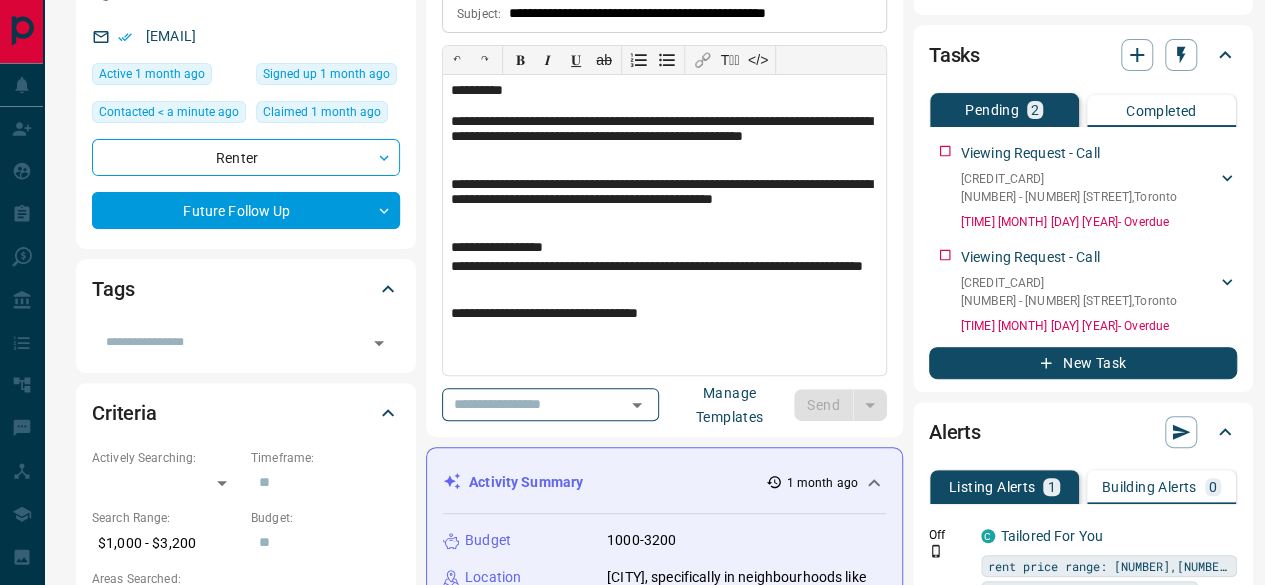type 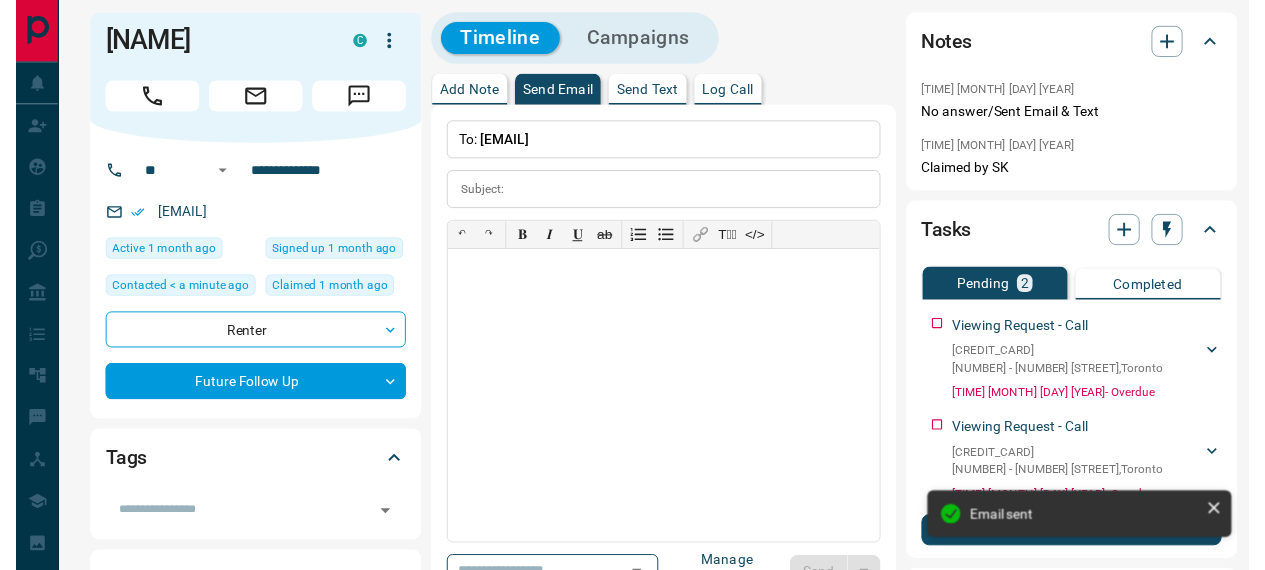 scroll, scrollTop: 0, scrollLeft: 0, axis: both 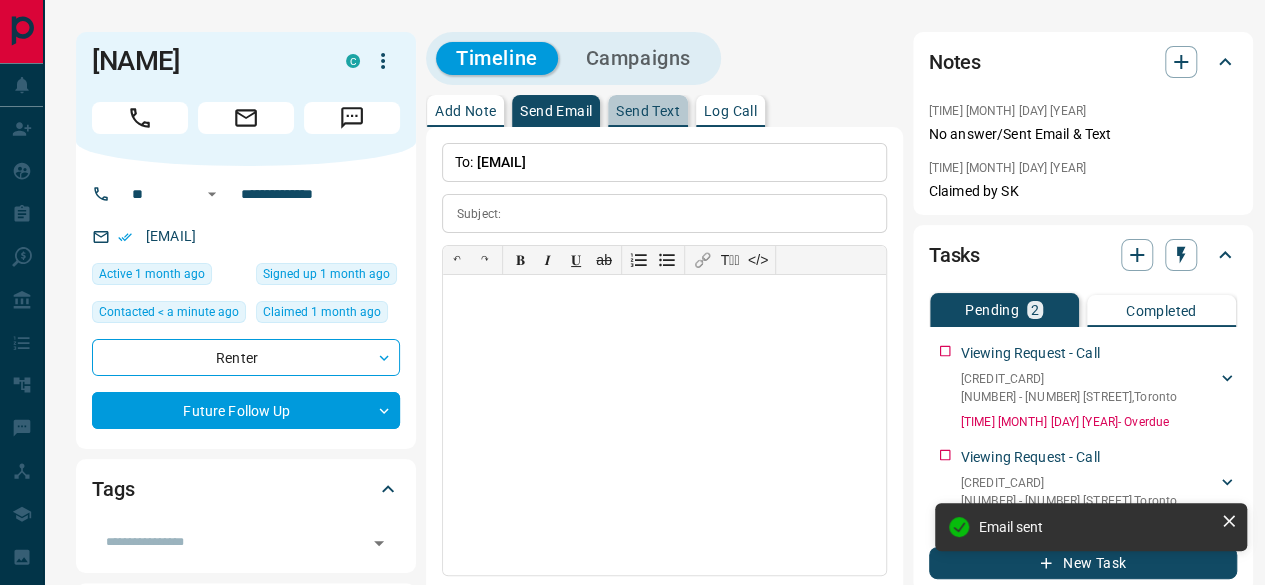 drag, startPoint x: 638, startPoint y: 85, endPoint x: 630, endPoint y: 125, distance: 40.792156 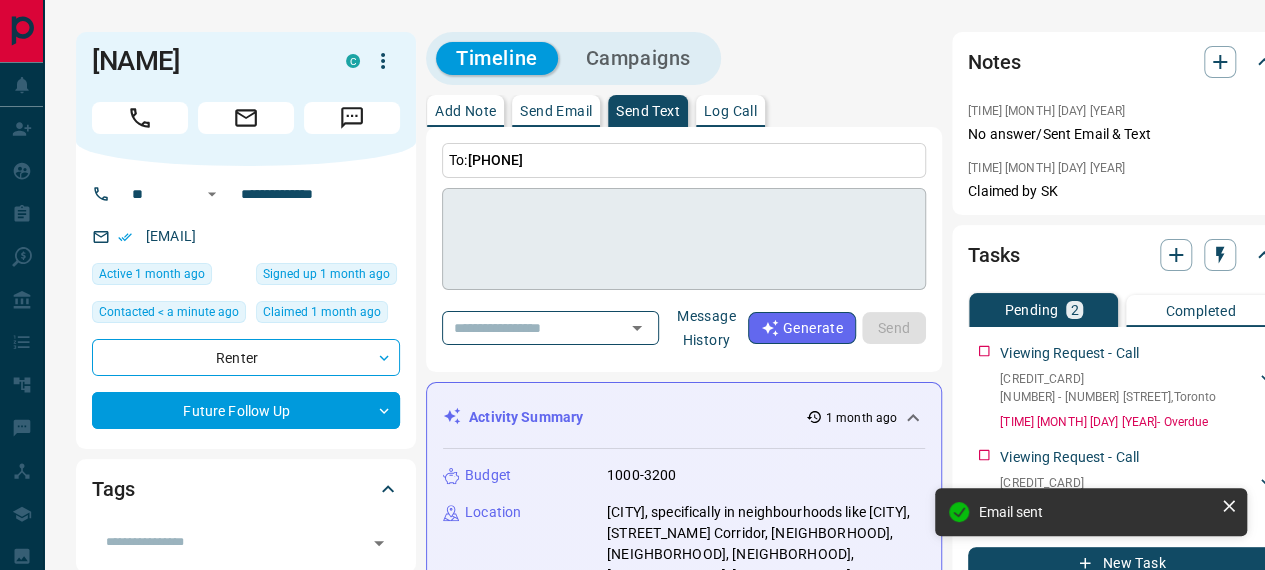 click at bounding box center [684, 239] 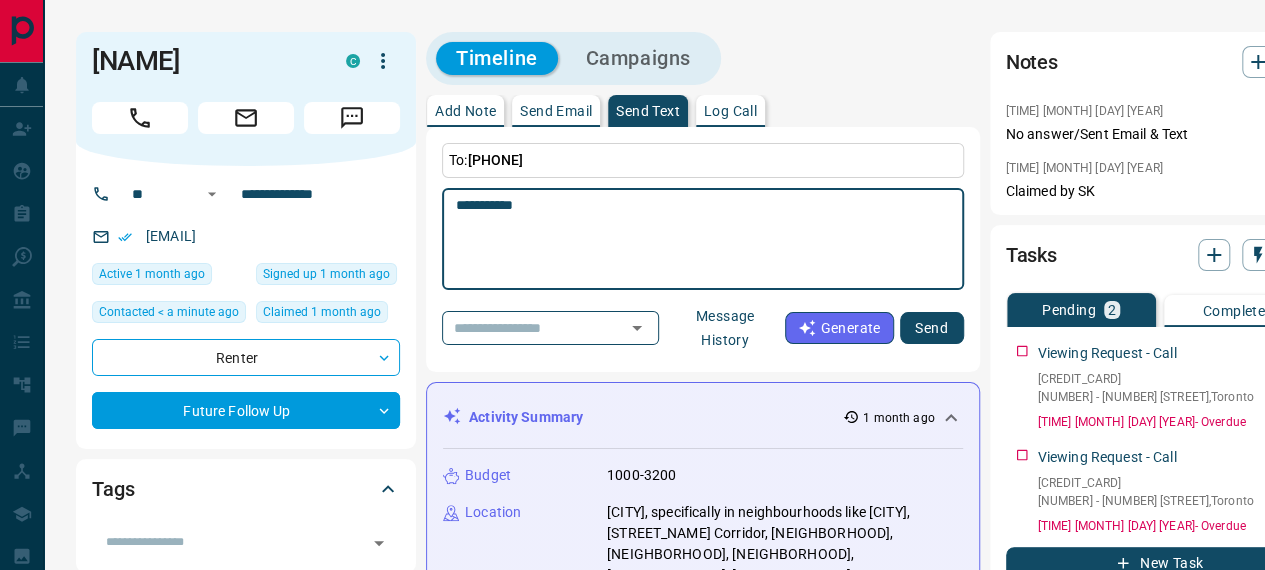 paste on "**********" 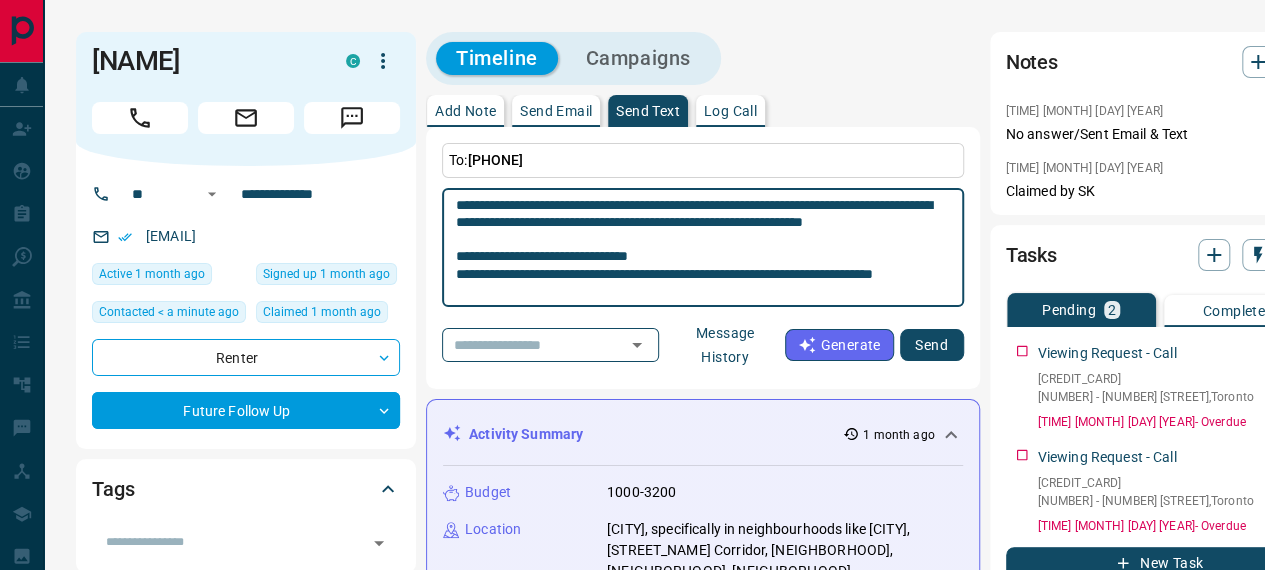 scroll, scrollTop: 0, scrollLeft: 0, axis: both 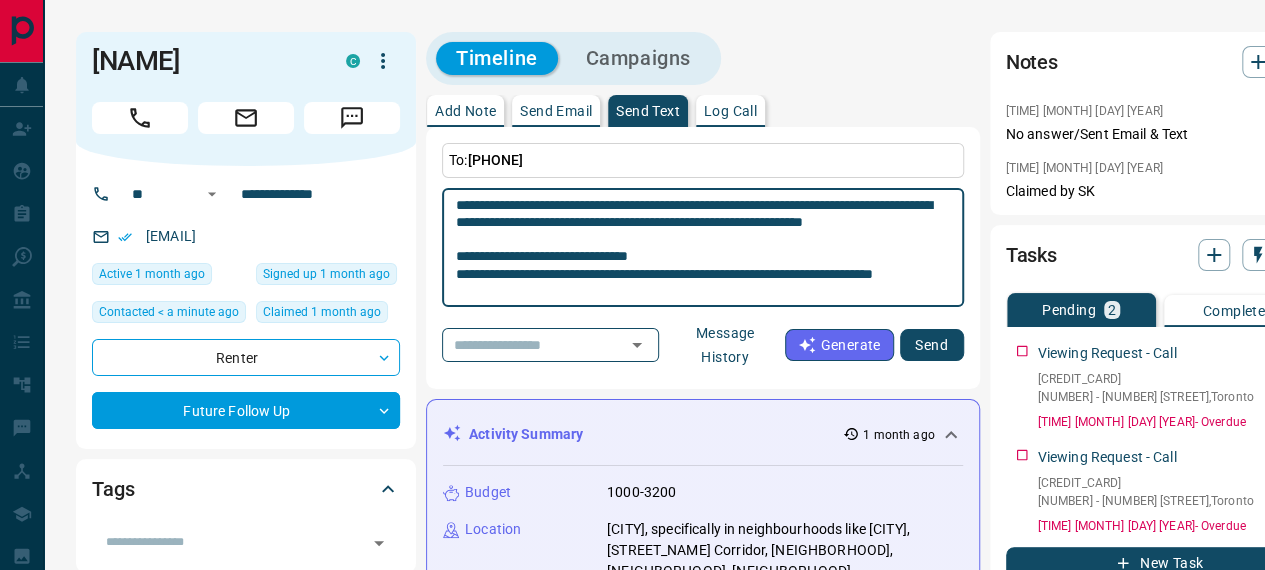 type on "**********" 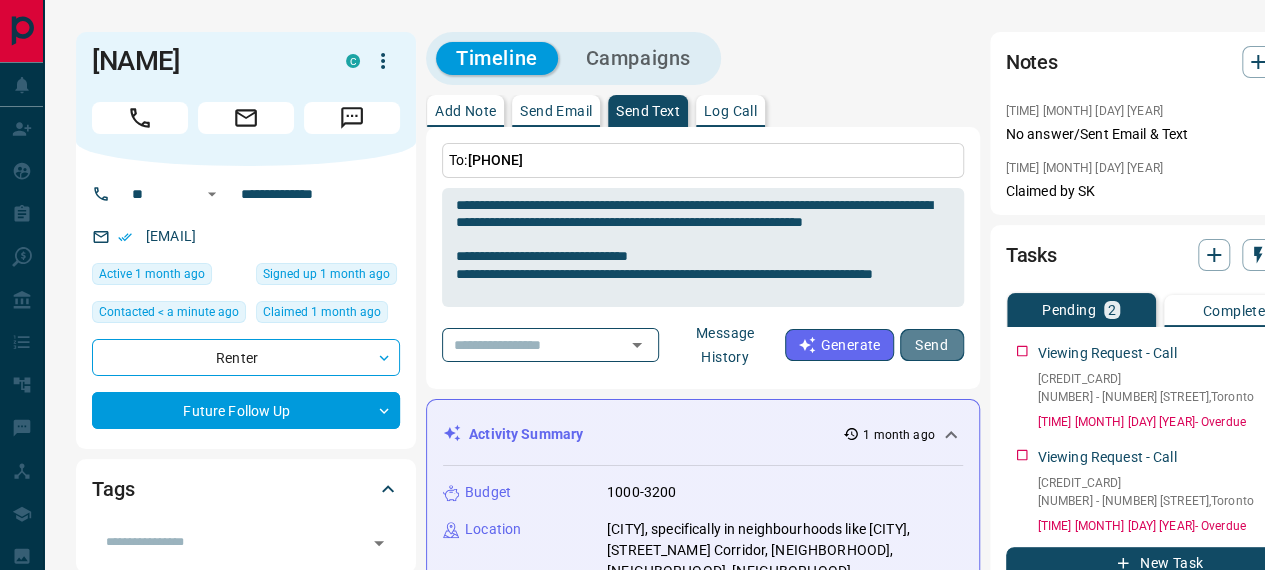 click on "Send" at bounding box center (932, 345) 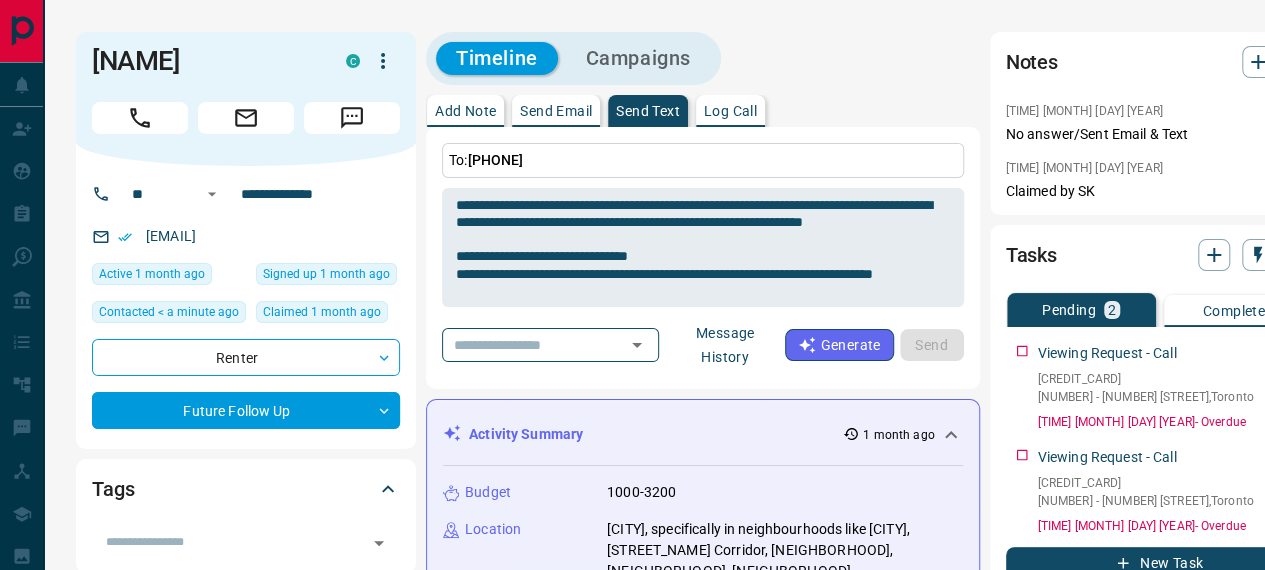 type 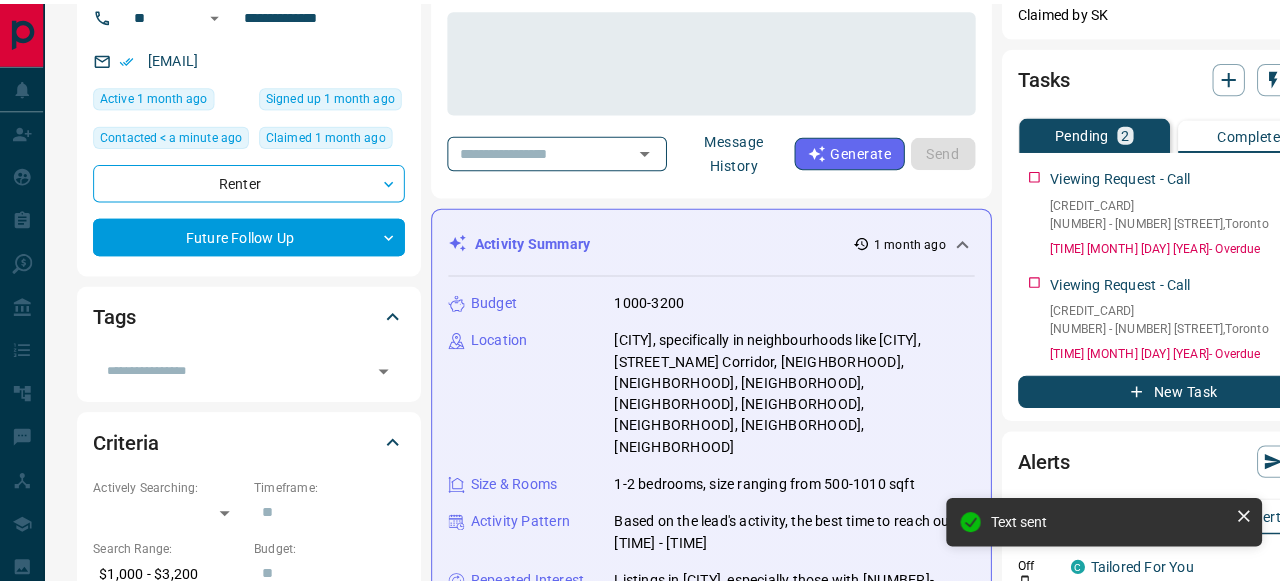 scroll, scrollTop: 200, scrollLeft: 0, axis: vertical 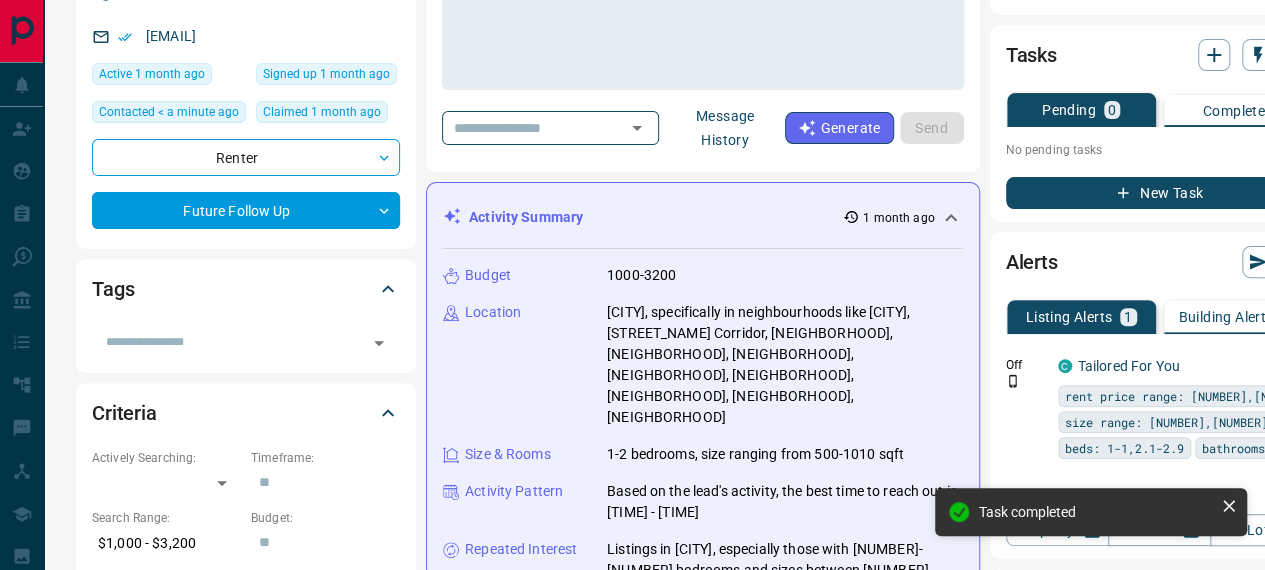 drag, startPoint x: 1014, startPoint y: 243, endPoint x: 1194, endPoint y: 80, distance: 242.83534 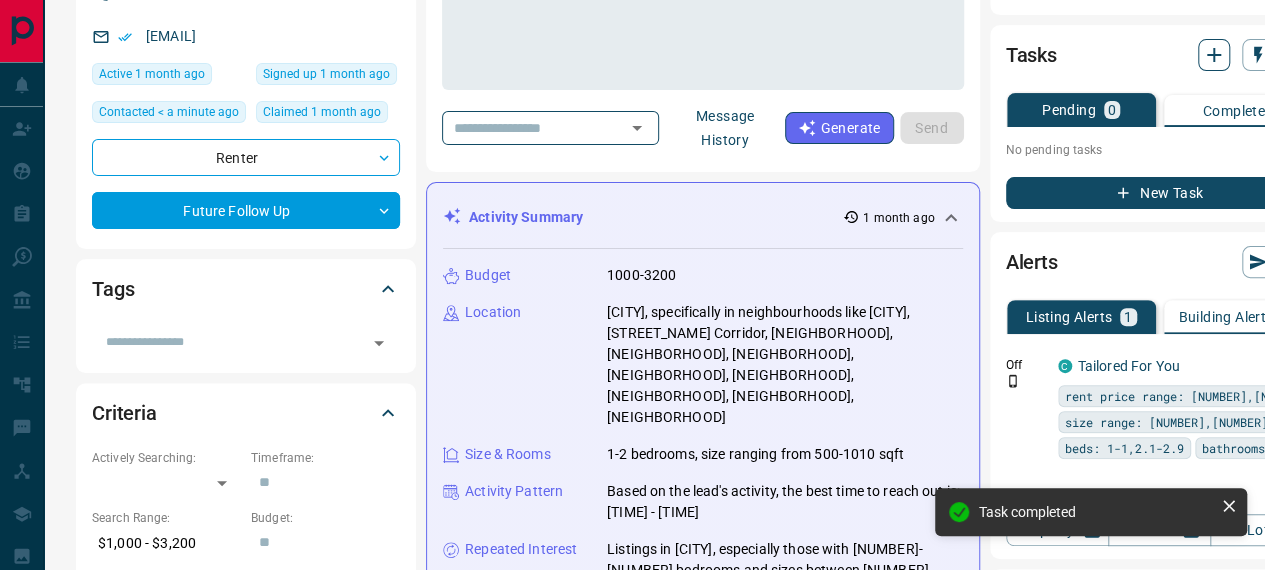 click 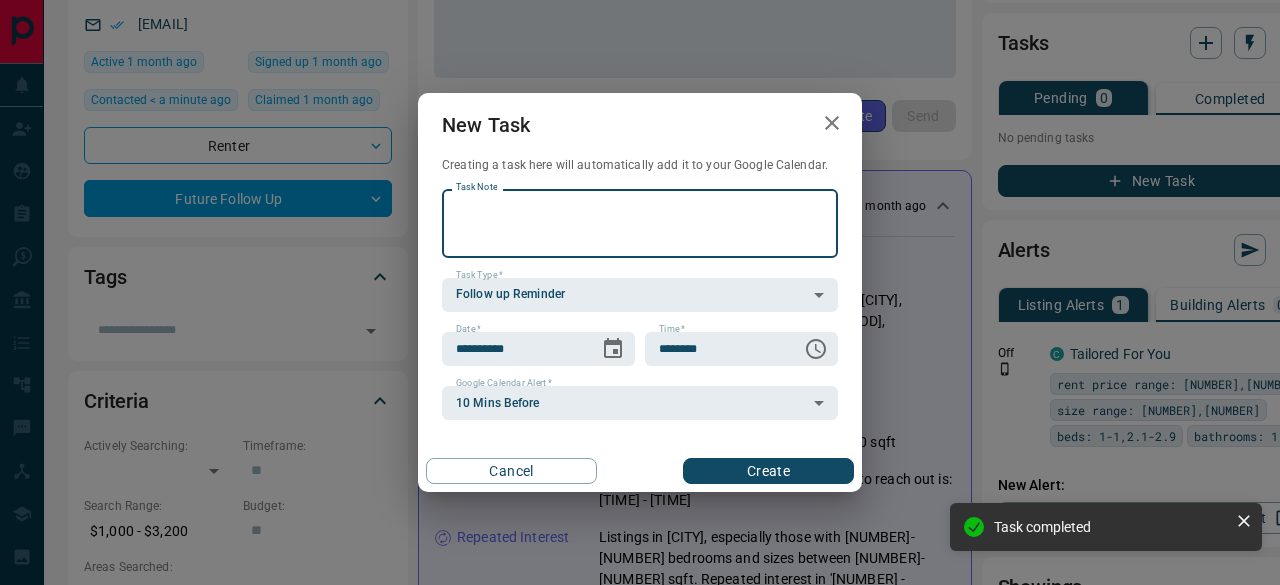 click on "Task Note" at bounding box center (640, 223) 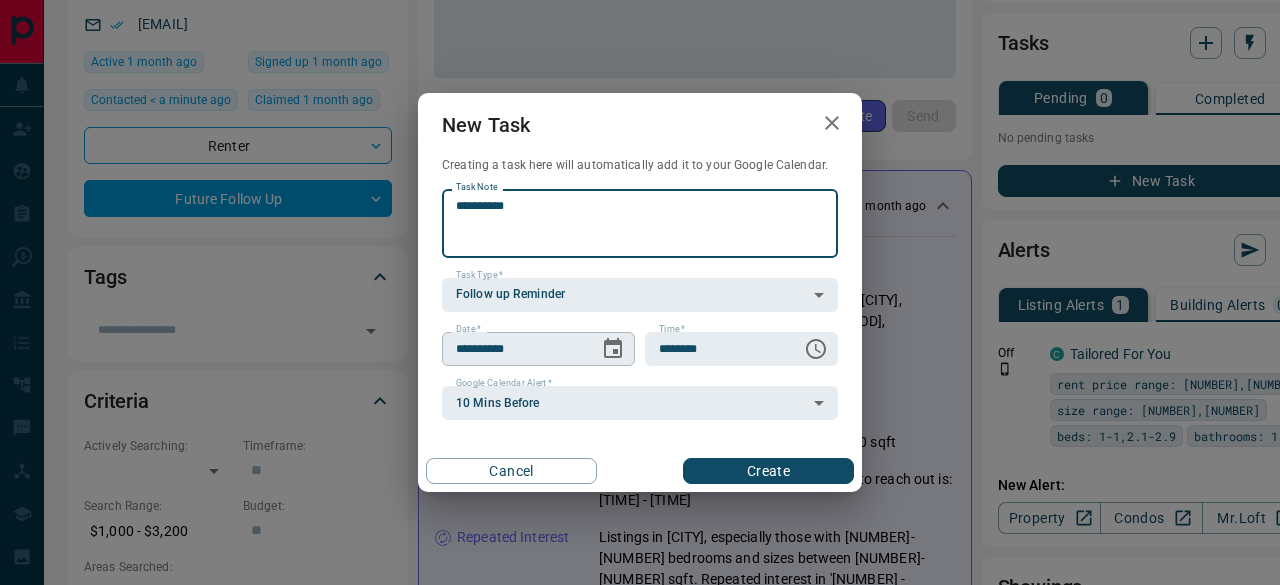type on "*********" 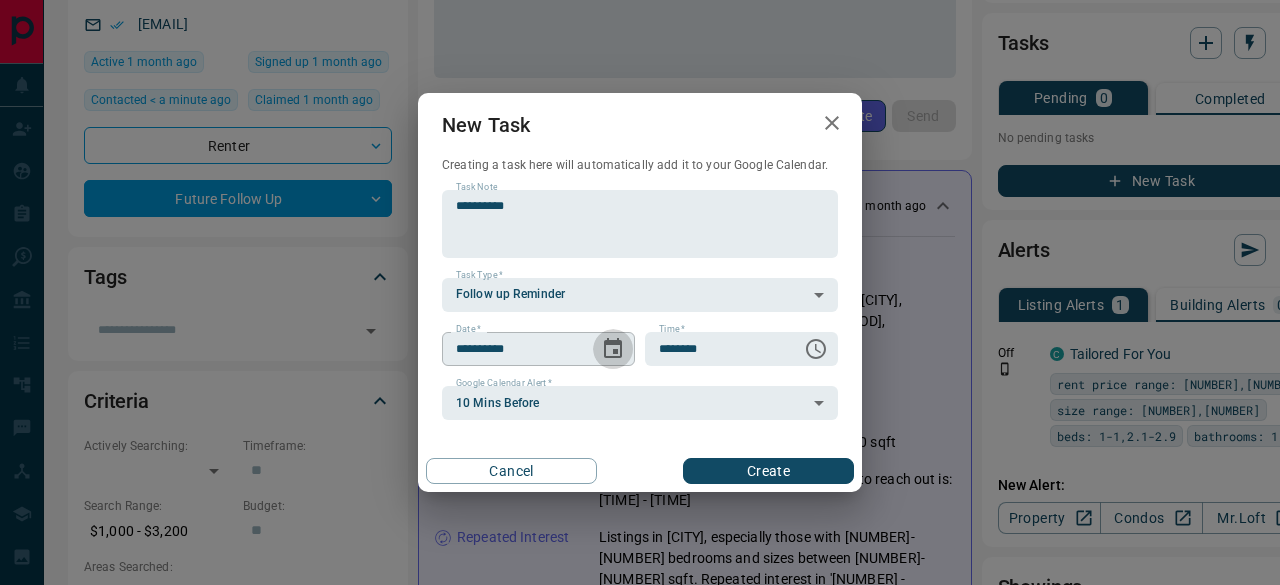 click 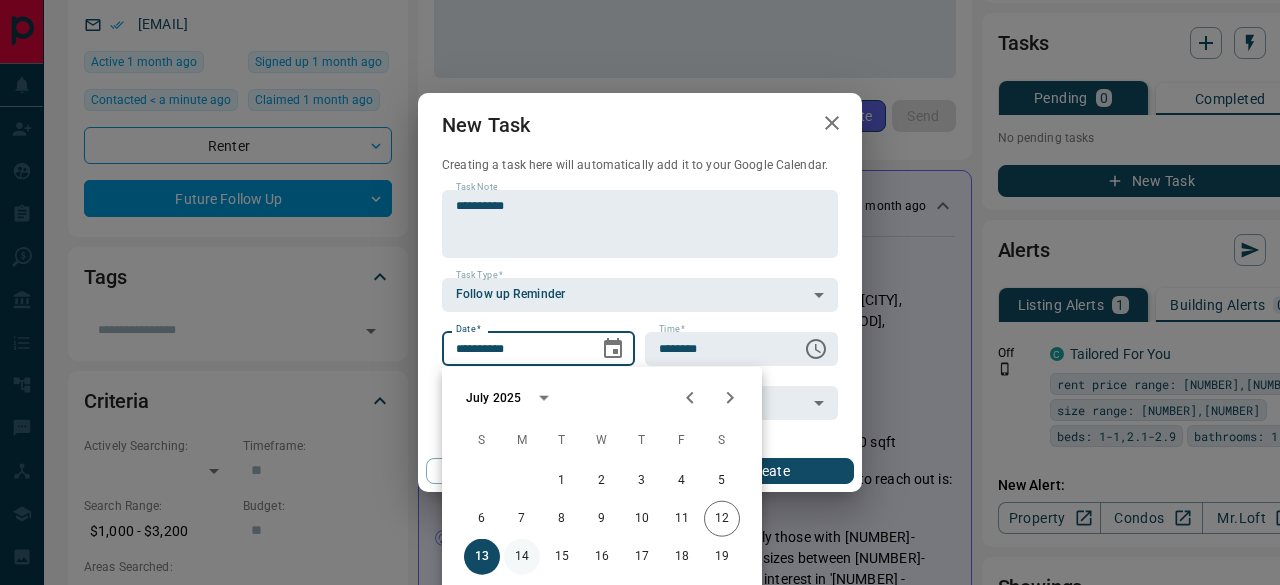 click on "14" at bounding box center (522, 557) 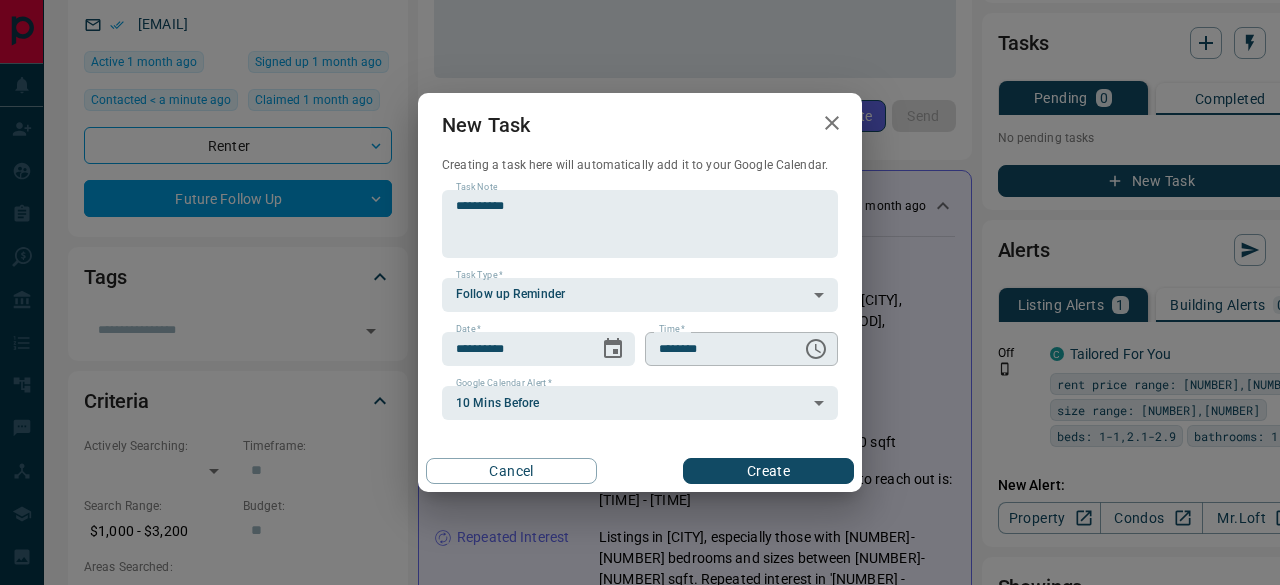 click 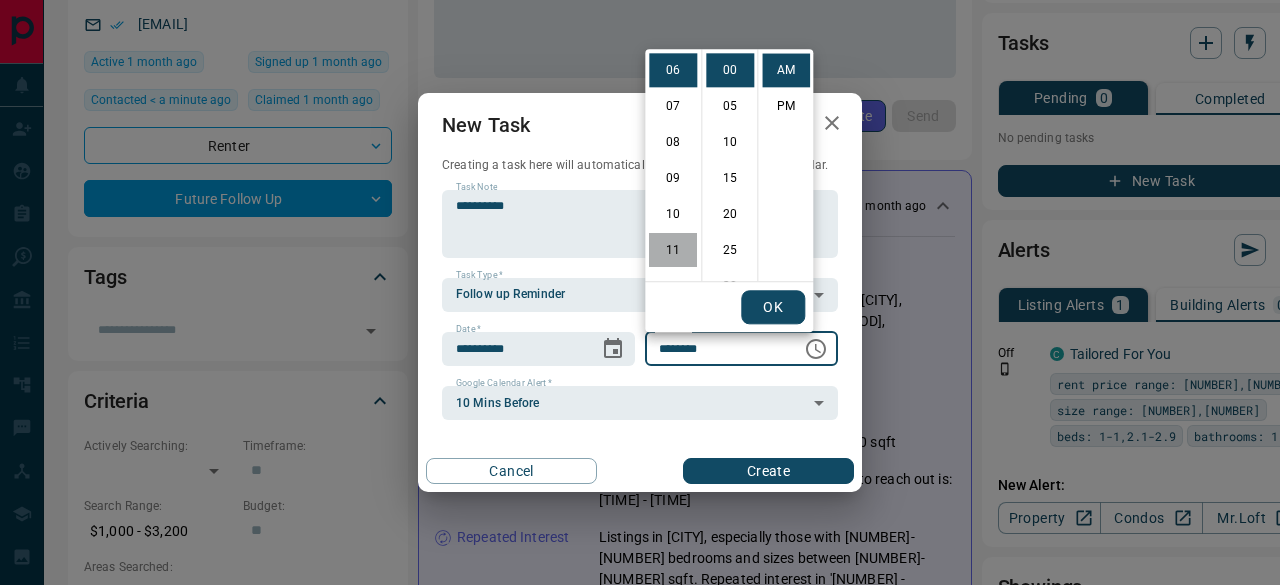 click on "11" at bounding box center (673, 250) 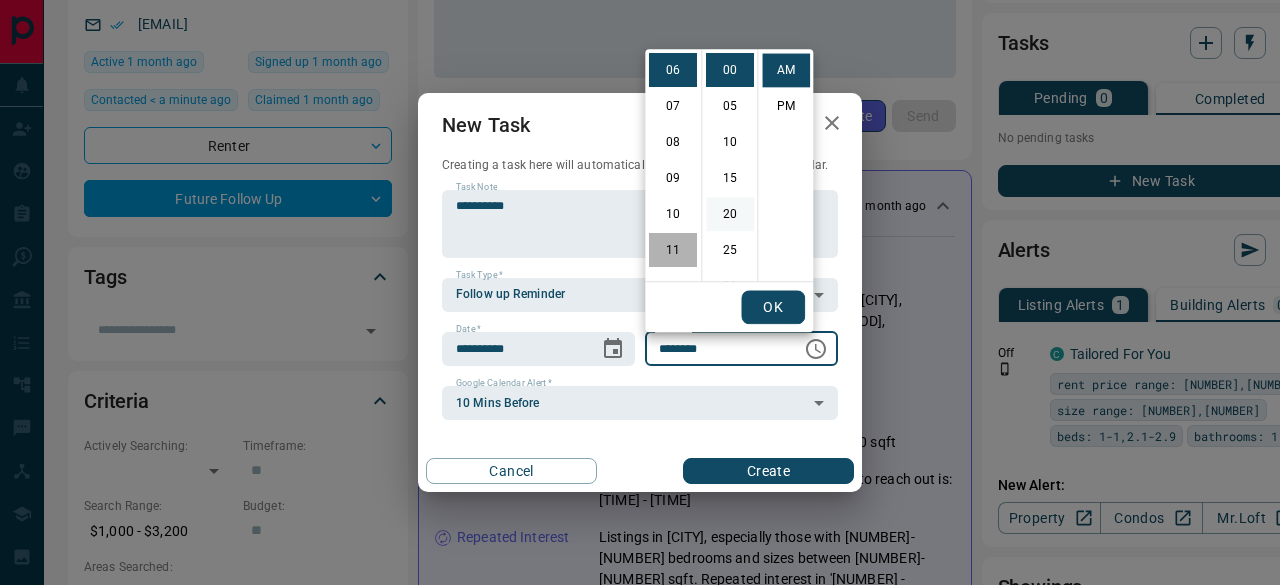 type on "********" 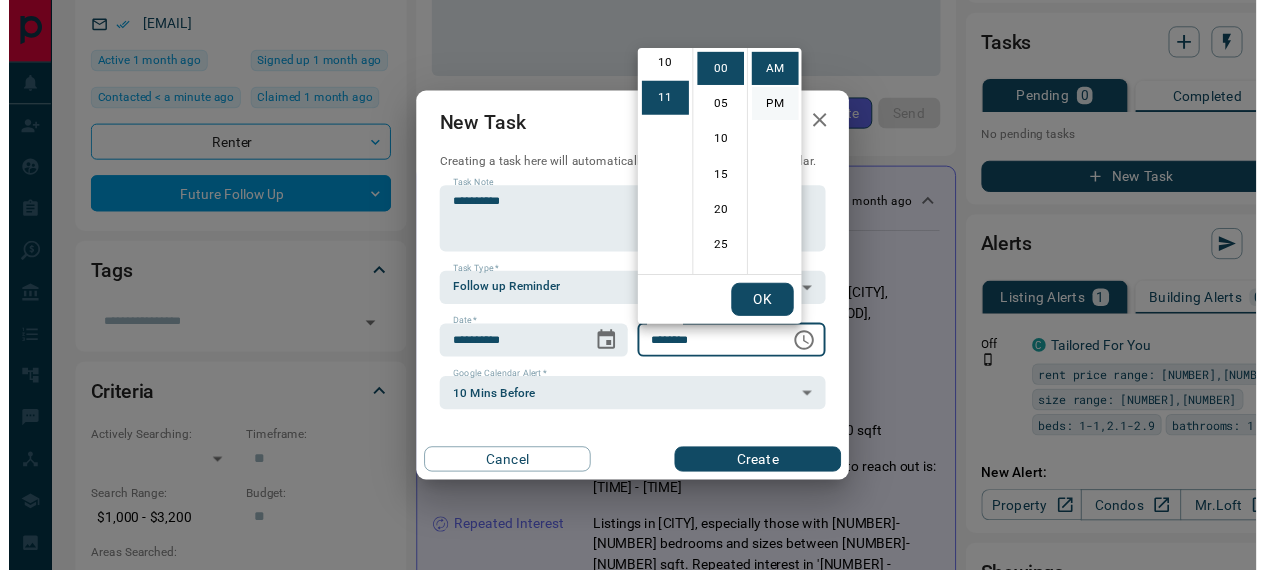 scroll, scrollTop: 390, scrollLeft: 0, axis: vertical 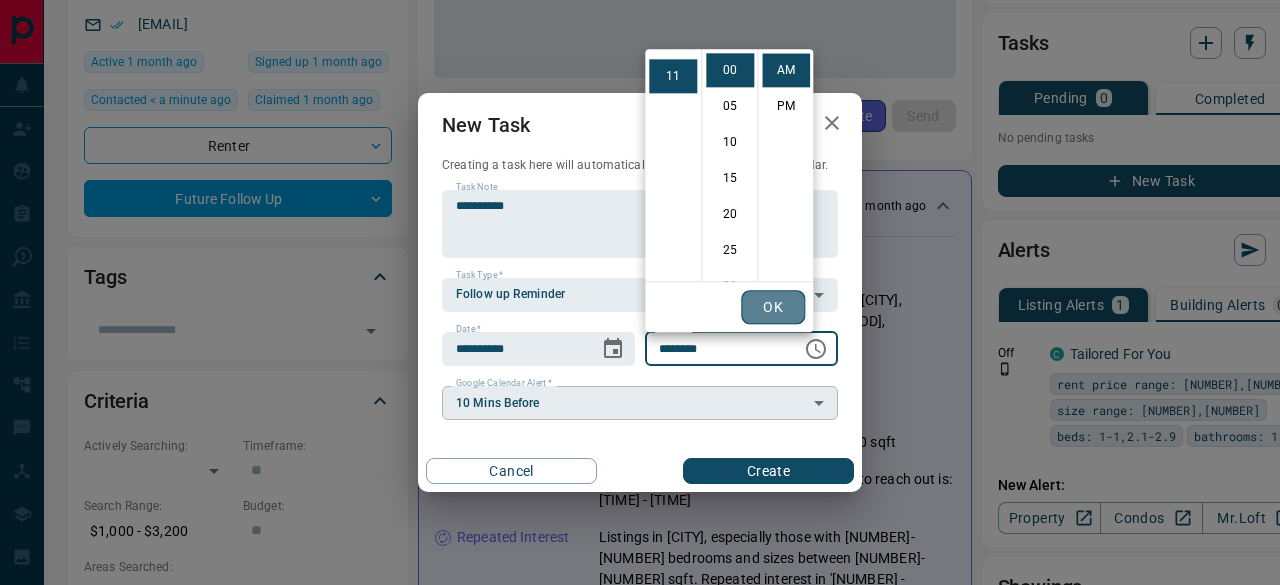 drag, startPoint x: 772, startPoint y: 304, endPoint x: 798, endPoint y: 416, distance: 114.97826 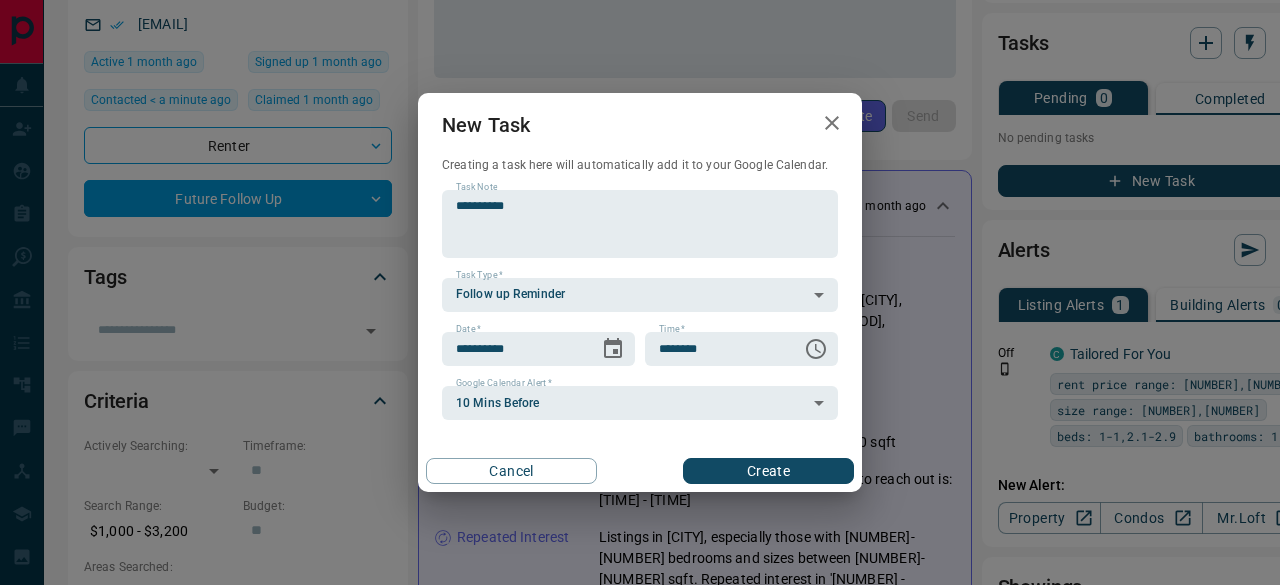 click on "Cancel Create" at bounding box center (640, 471) 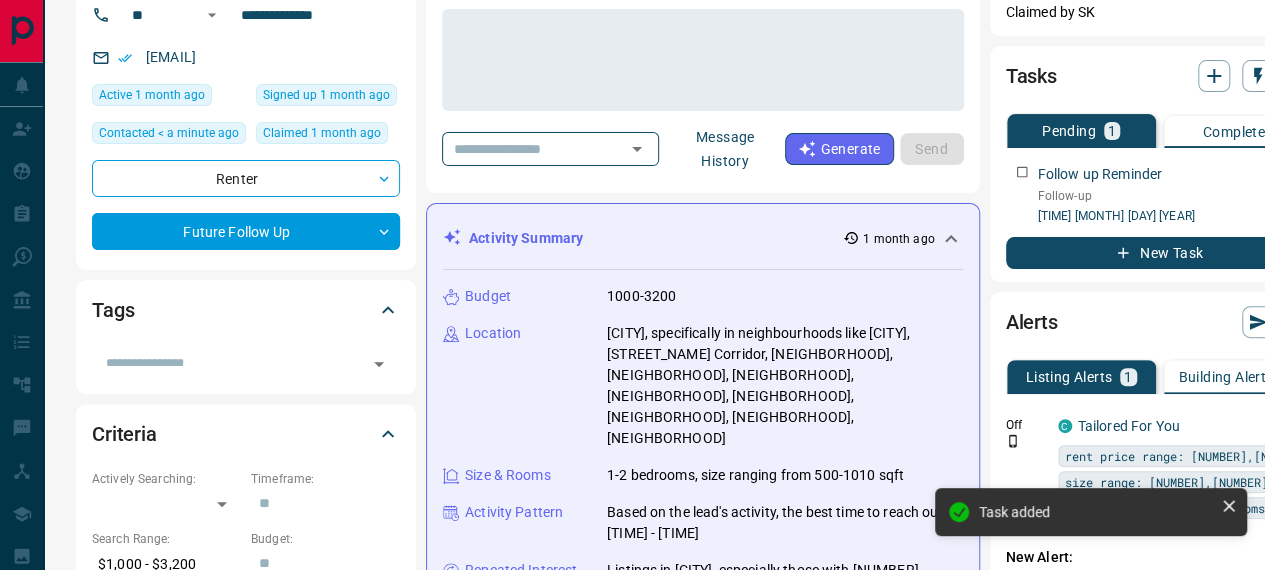 scroll, scrollTop: 0, scrollLeft: 0, axis: both 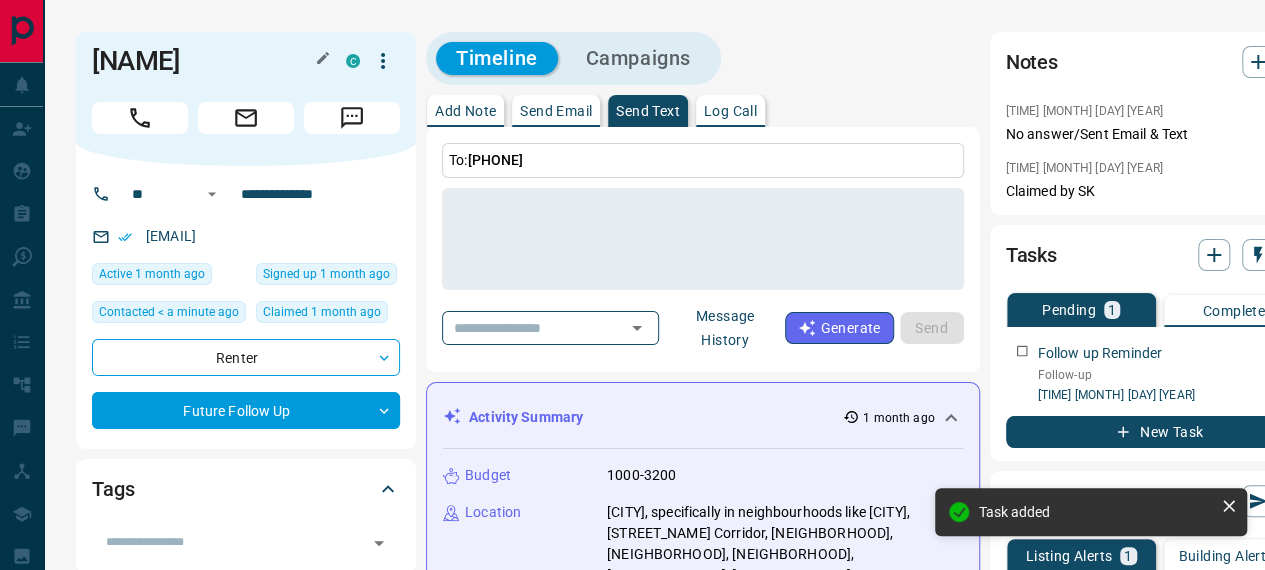 drag, startPoint x: 282, startPoint y: 49, endPoint x: 284, endPoint y: 59, distance: 10.198039 